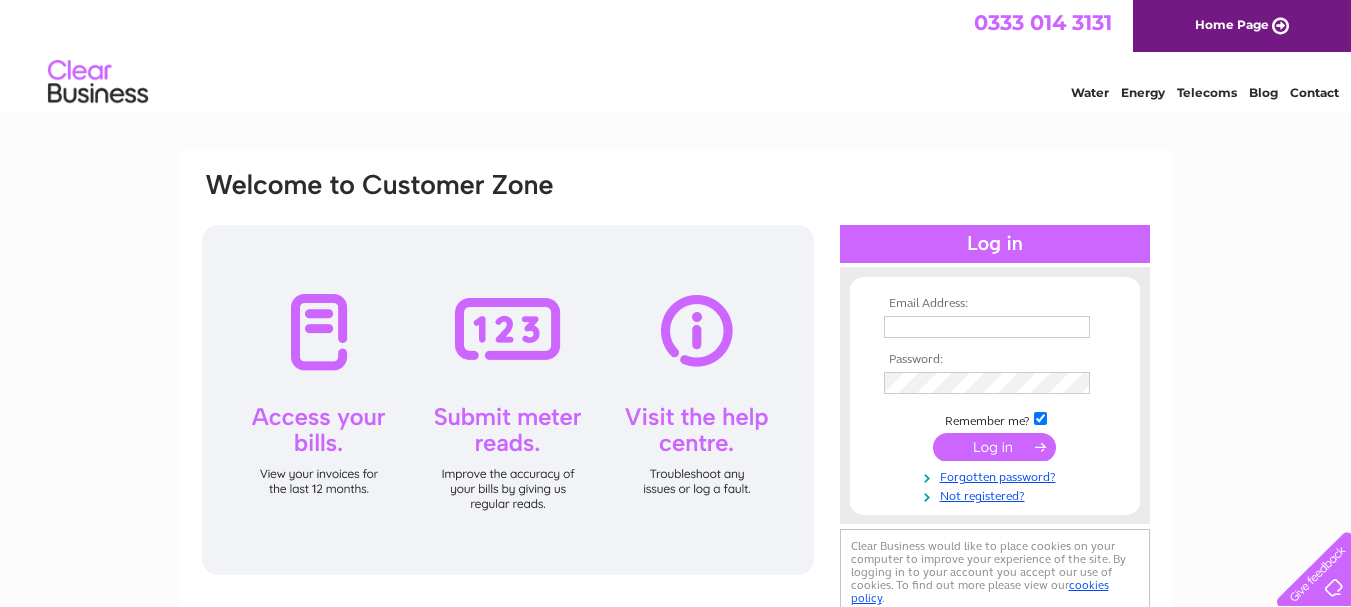 scroll, scrollTop: 0, scrollLeft: 0, axis: both 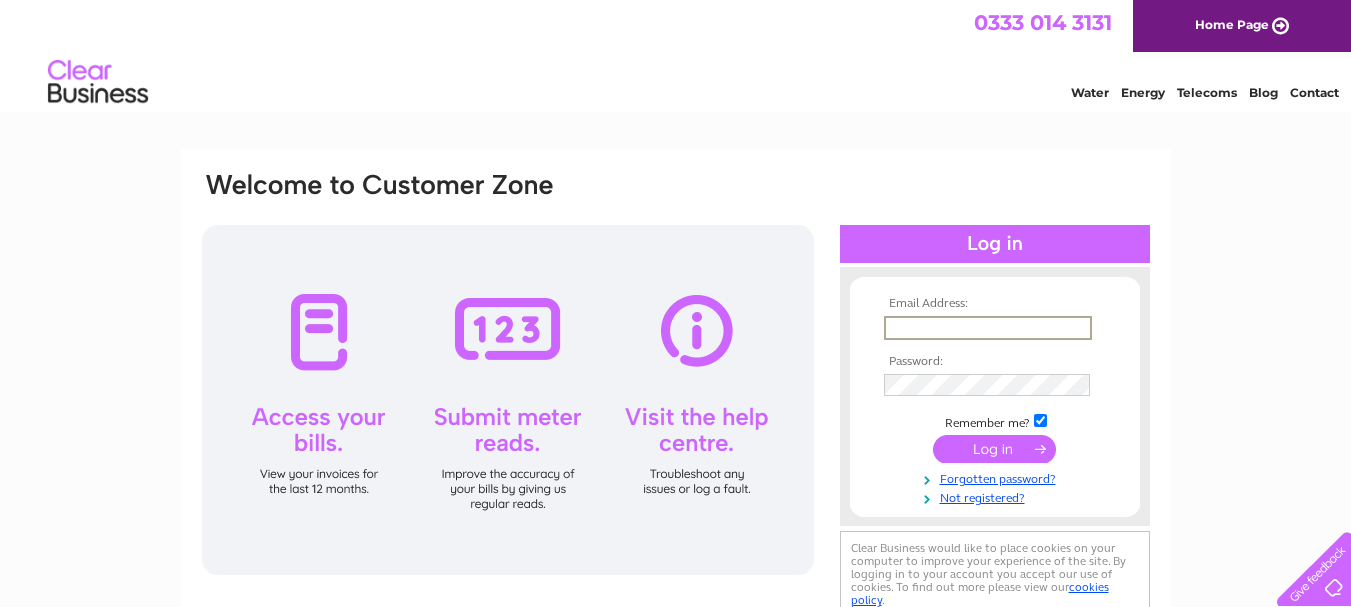 click at bounding box center [988, 328] 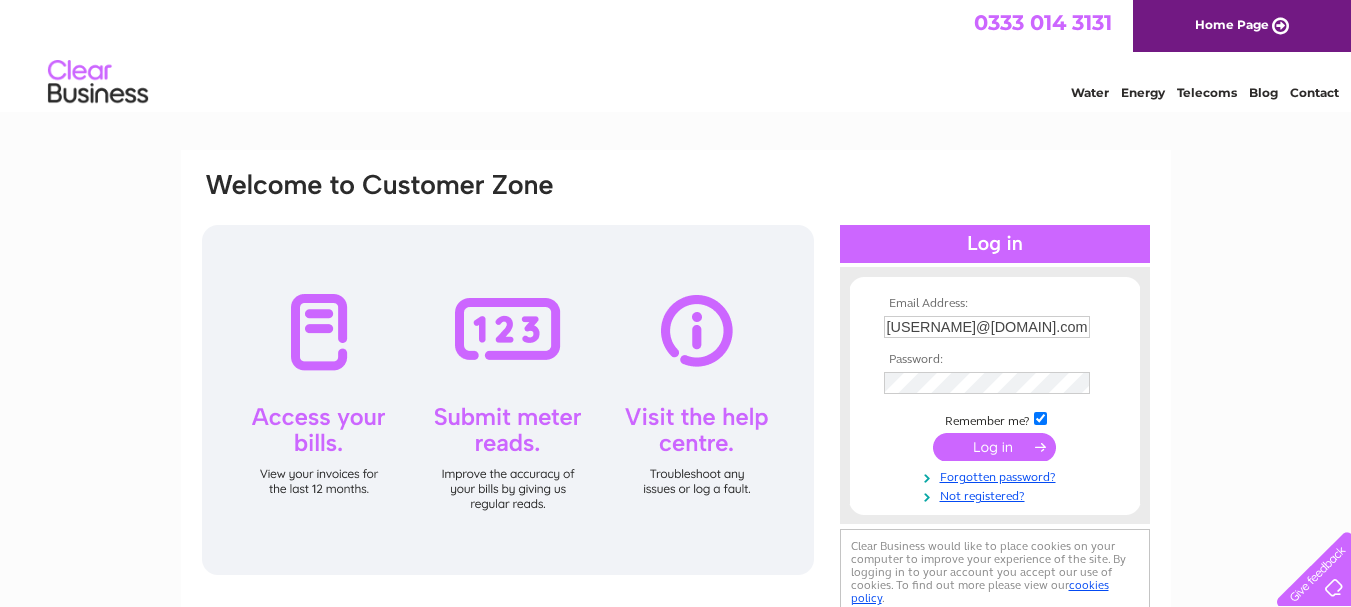 click at bounding box center [994, 447] 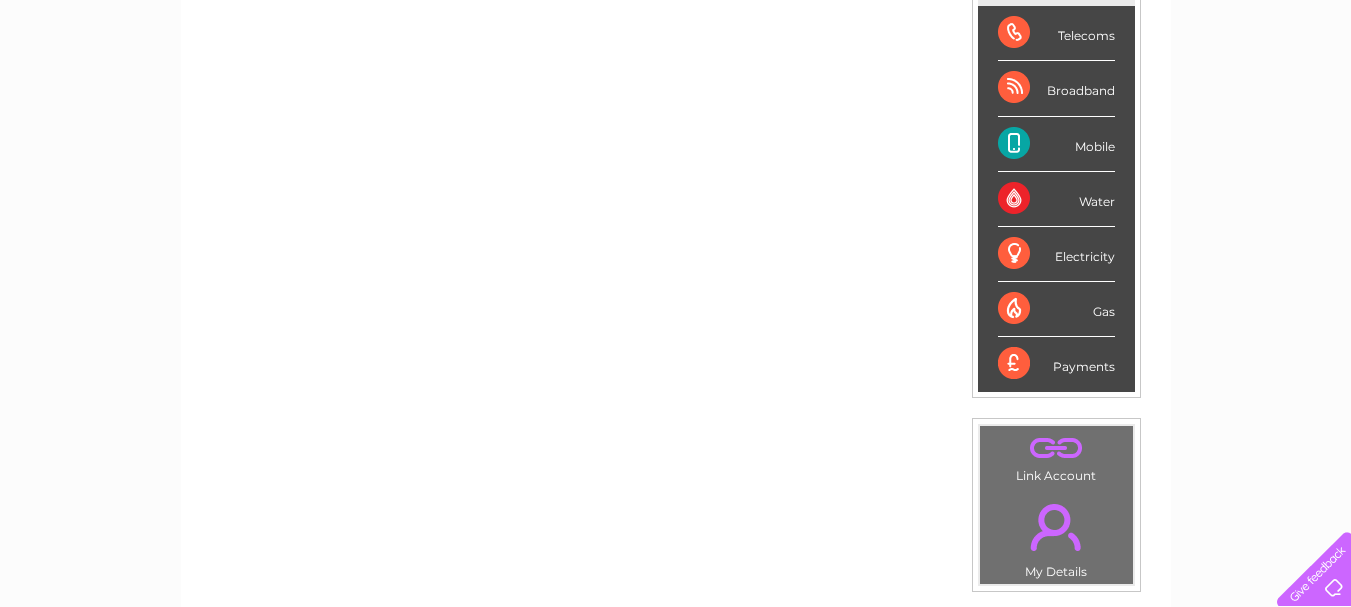 scroll, scrollTop: 280, scrollLeft: 0, axis: vertical 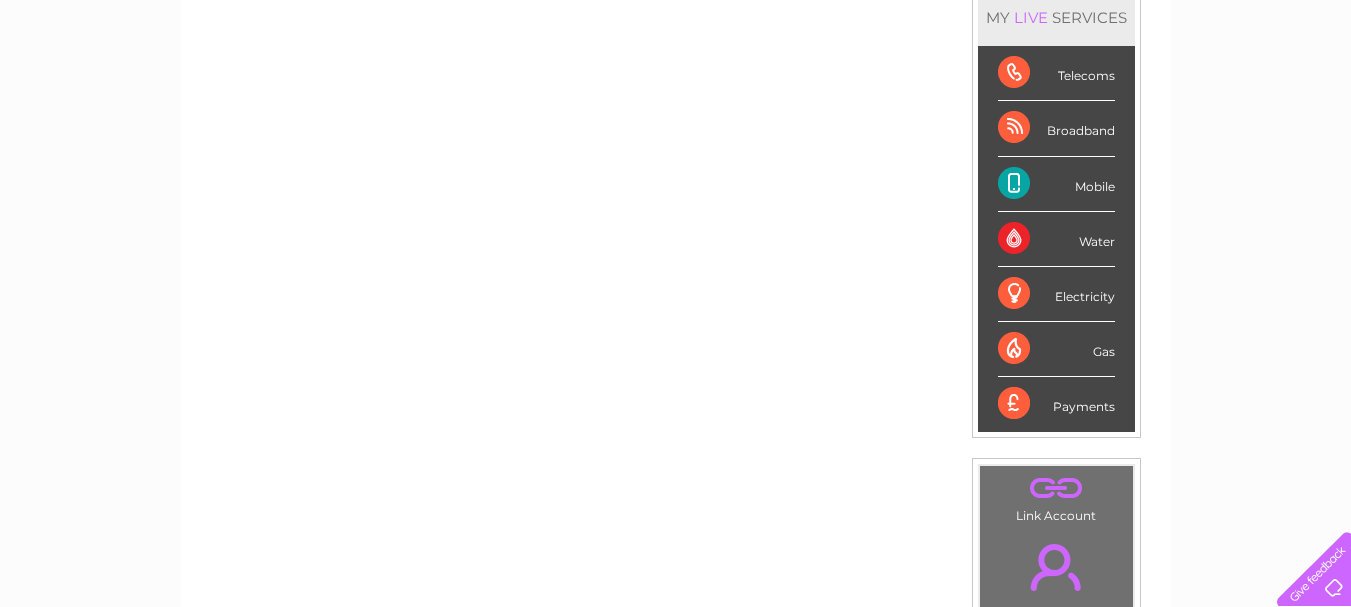 click on "Broadband" at bounding box center [1056, 128] 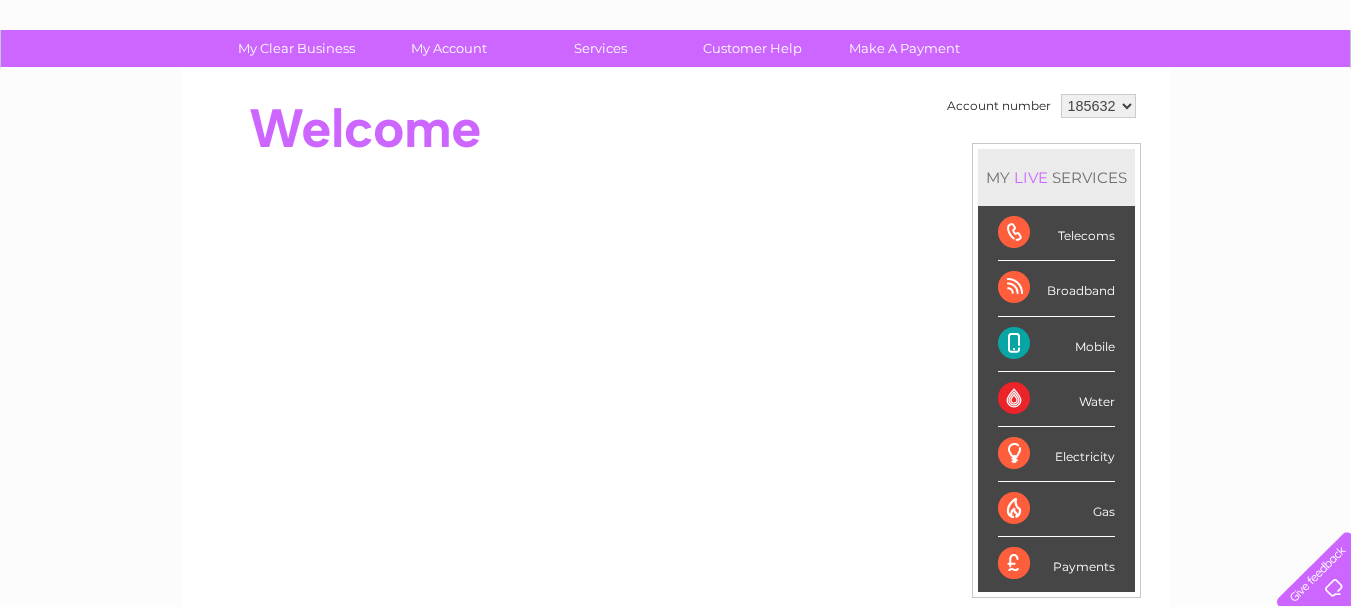 scroll, scrollTop: 80, scrollLeft: 0, axis: vertical 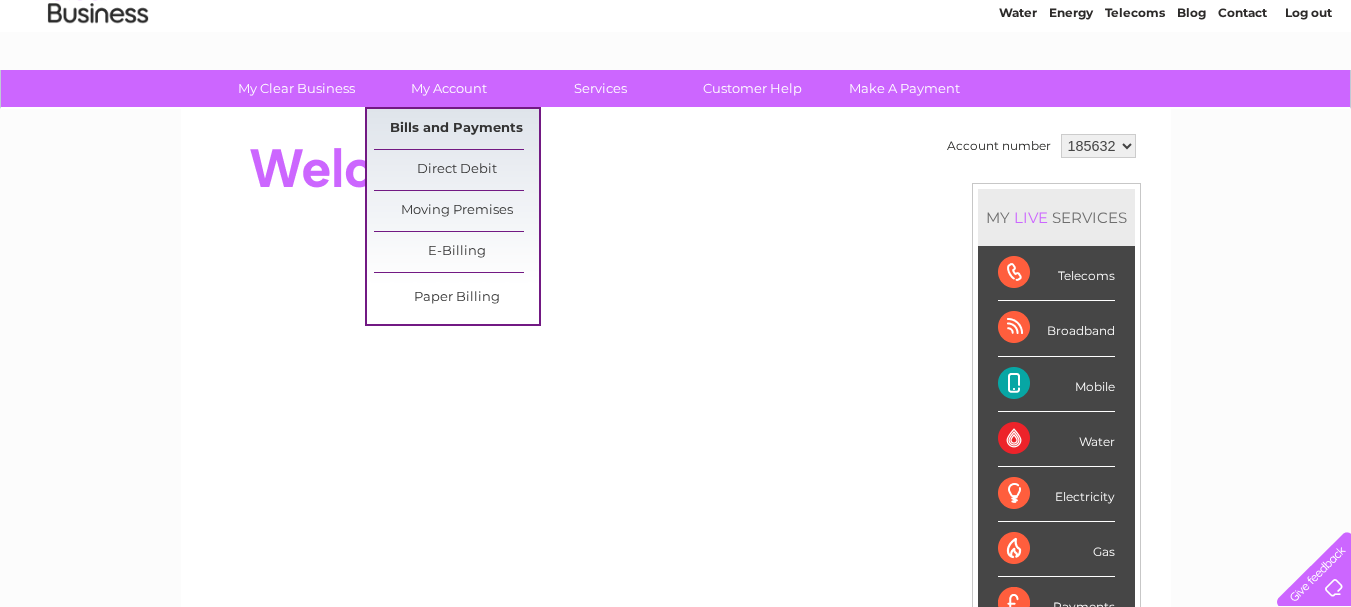 click on "Bills and Payments" at bounding box center (456, 129) 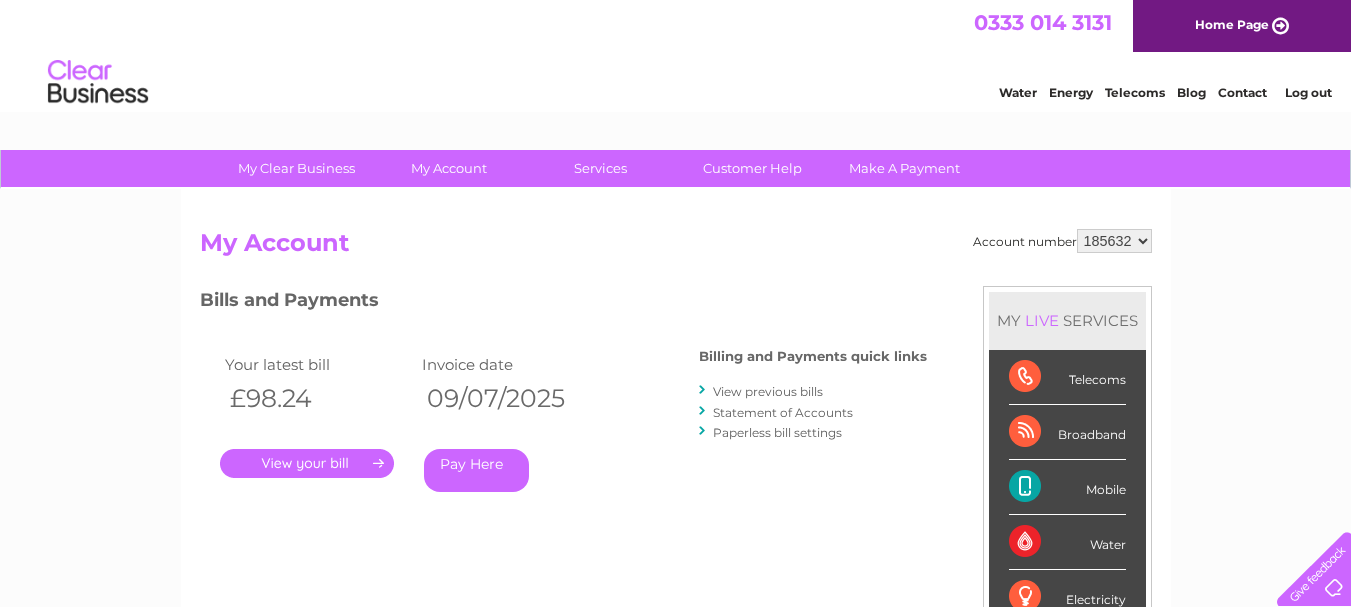 scroll, scrollTop: 0, scrollLeft: 0, axis: both 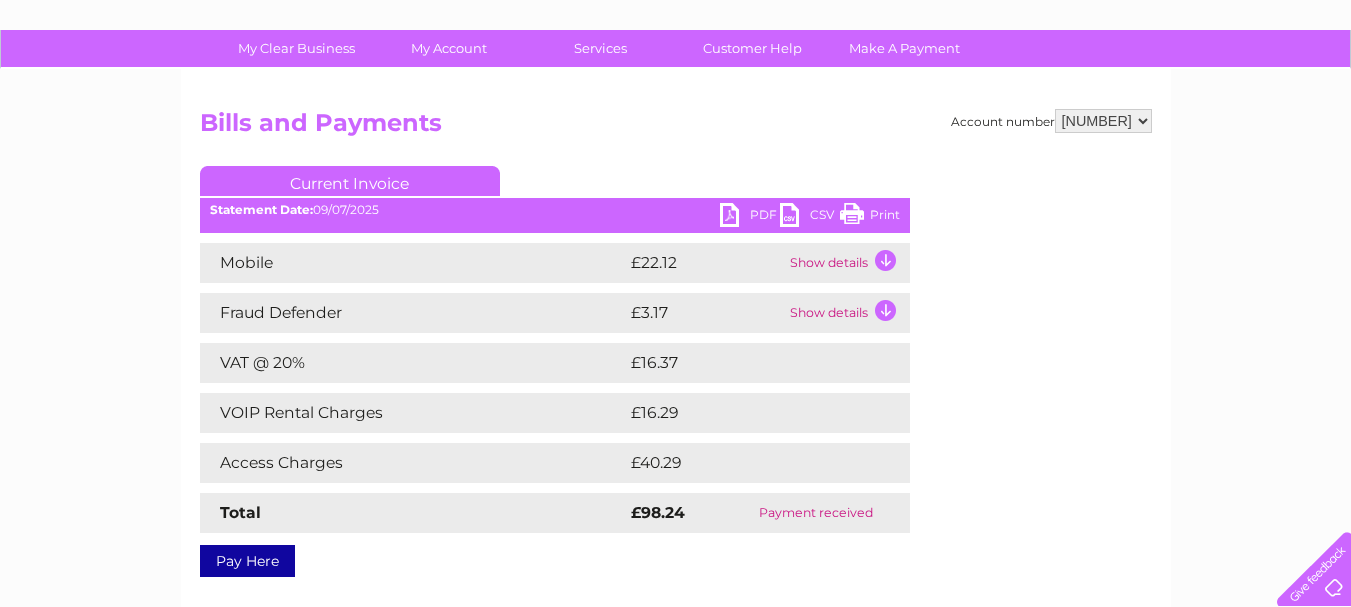 click on "Show details" at bounding box center [847, 263] 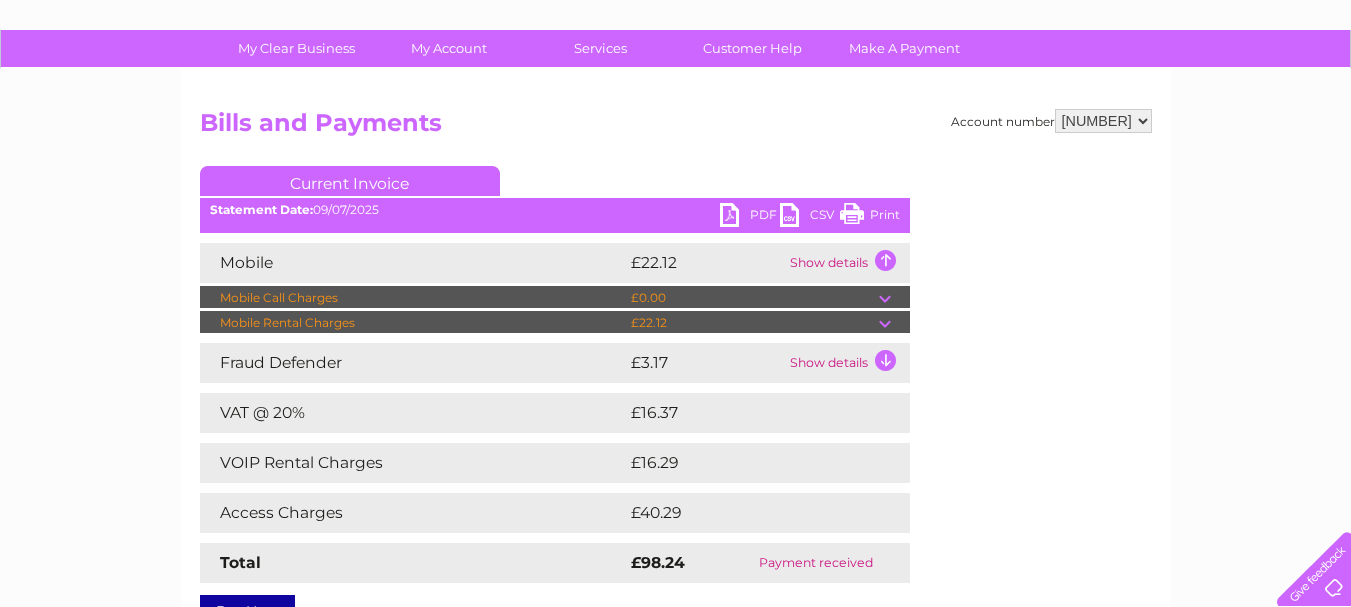 click at bounding box center (894, 323) 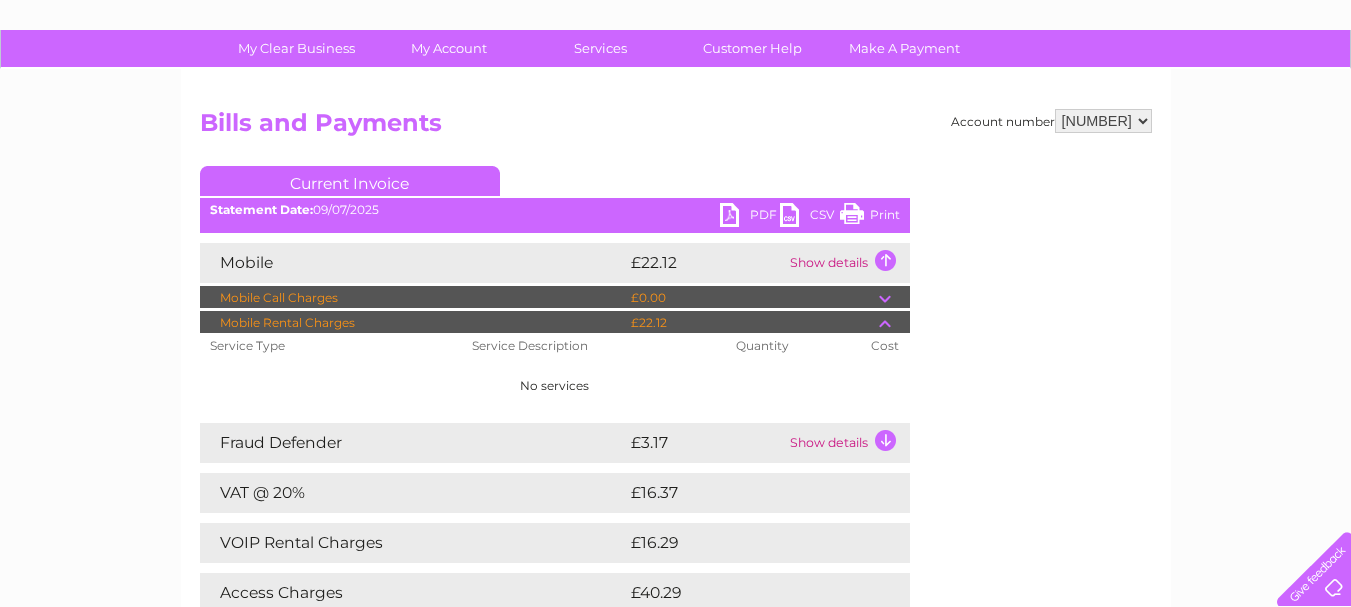 click on "Show details" at bounding box center (847, 443) 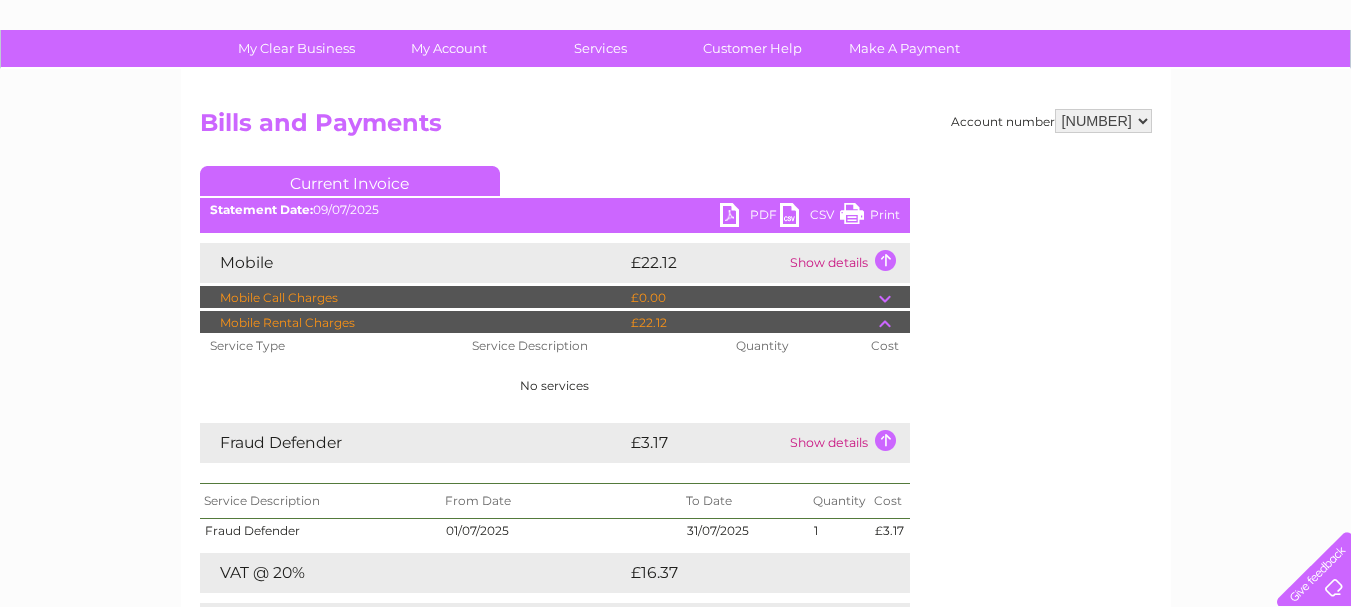 click on "Show details" at bounding box center [847, 443] 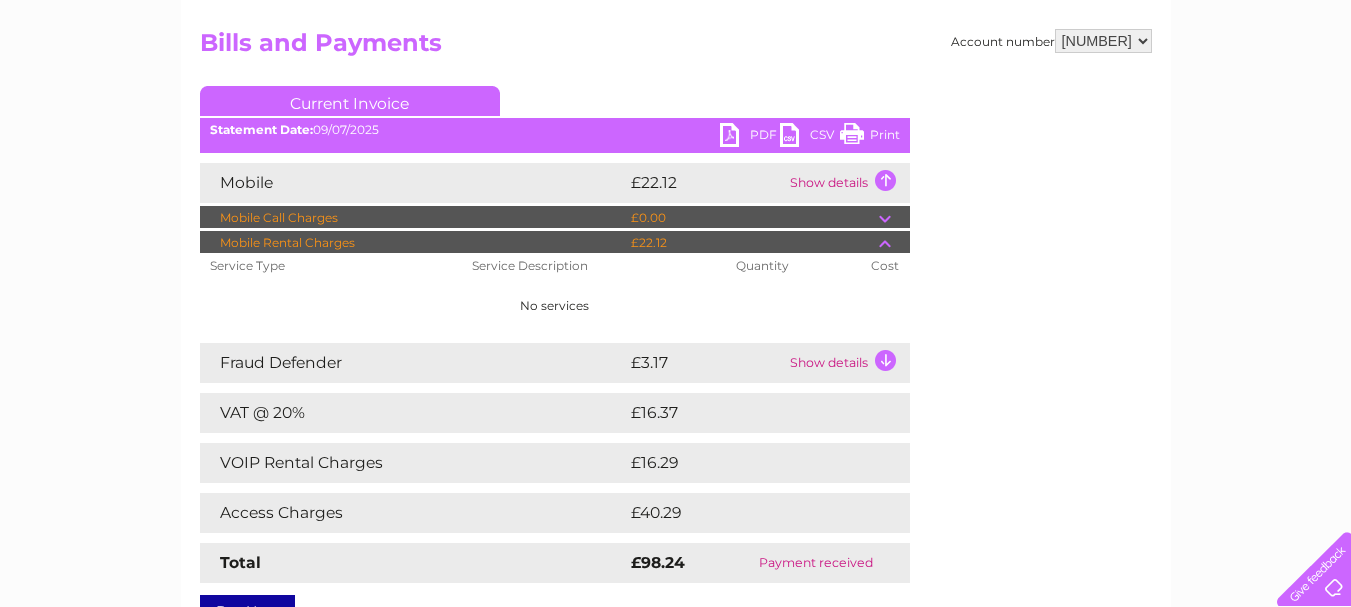 scroll, scrollTop: 240, scrollLeft: 0, axis: vertical 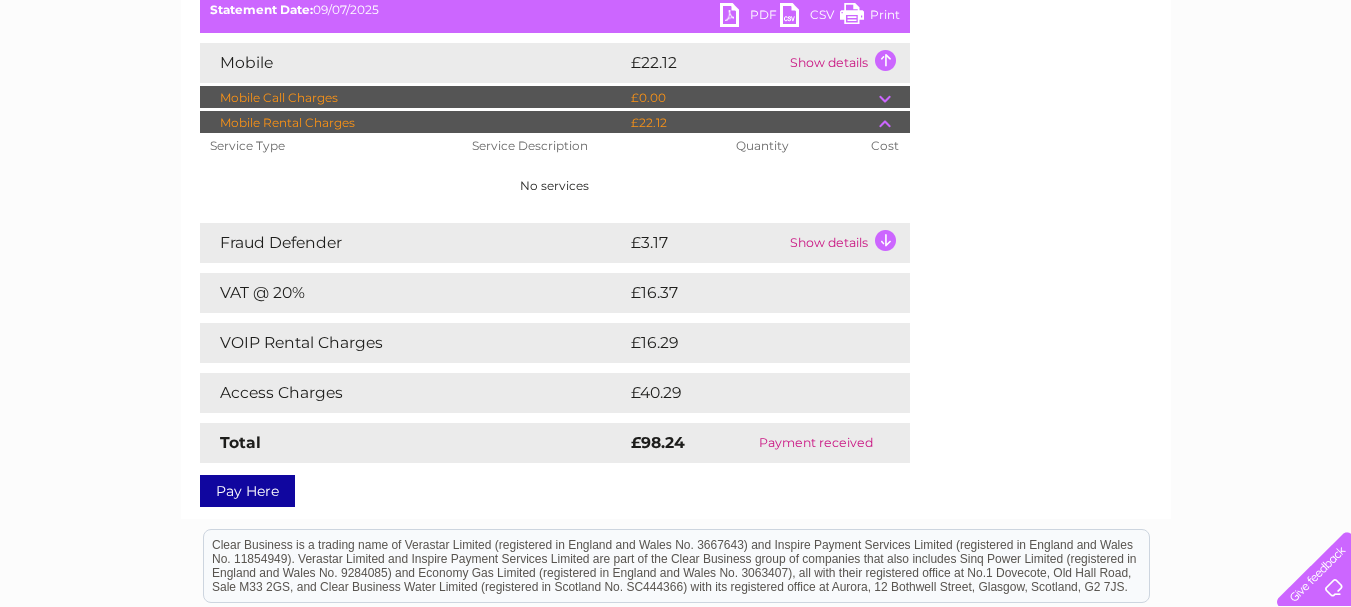 click on "Show details" at bounding box center [847, 243] 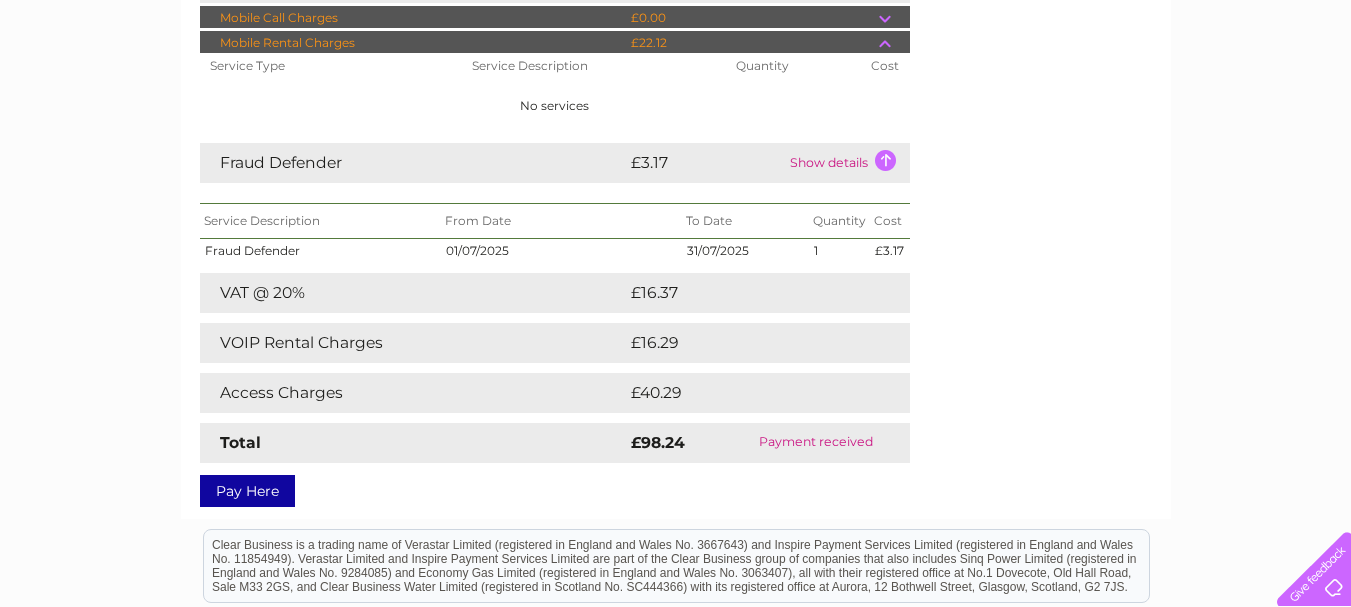 scroll, scrollTop: 440, scrollLeft: 0, axis: vertical 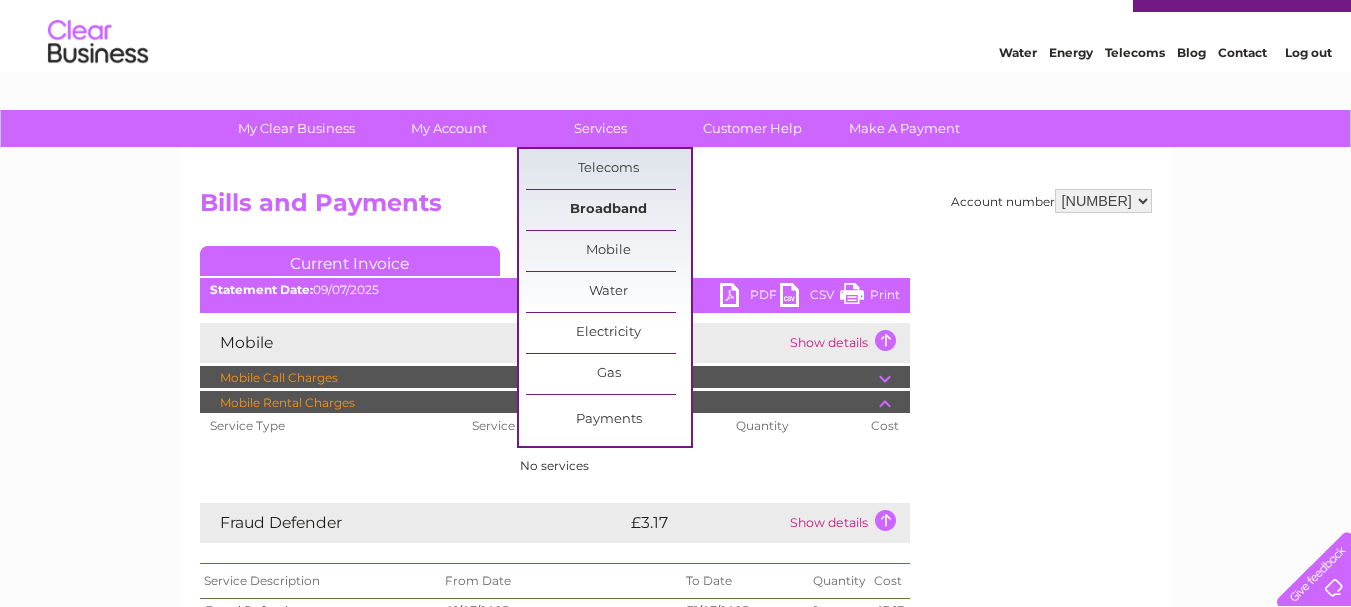 click on "Broadband" at bounding box center (608, 210) 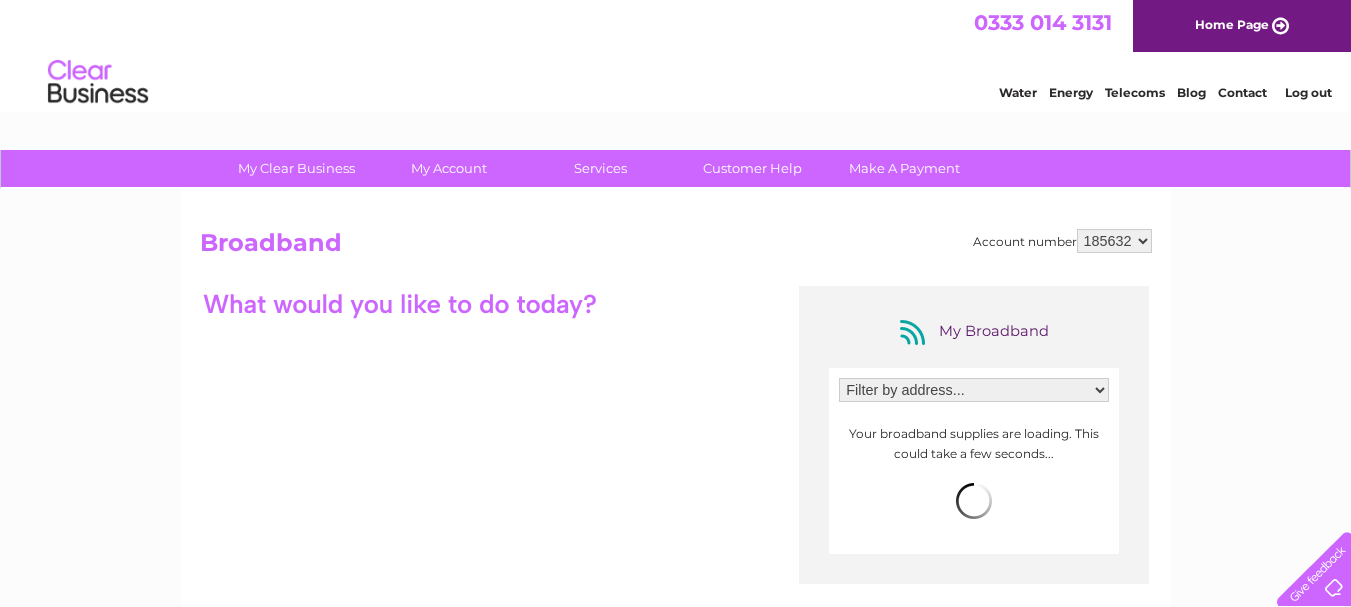 scroll, scrollTop: 0, scrollLeft: 0, axis: both 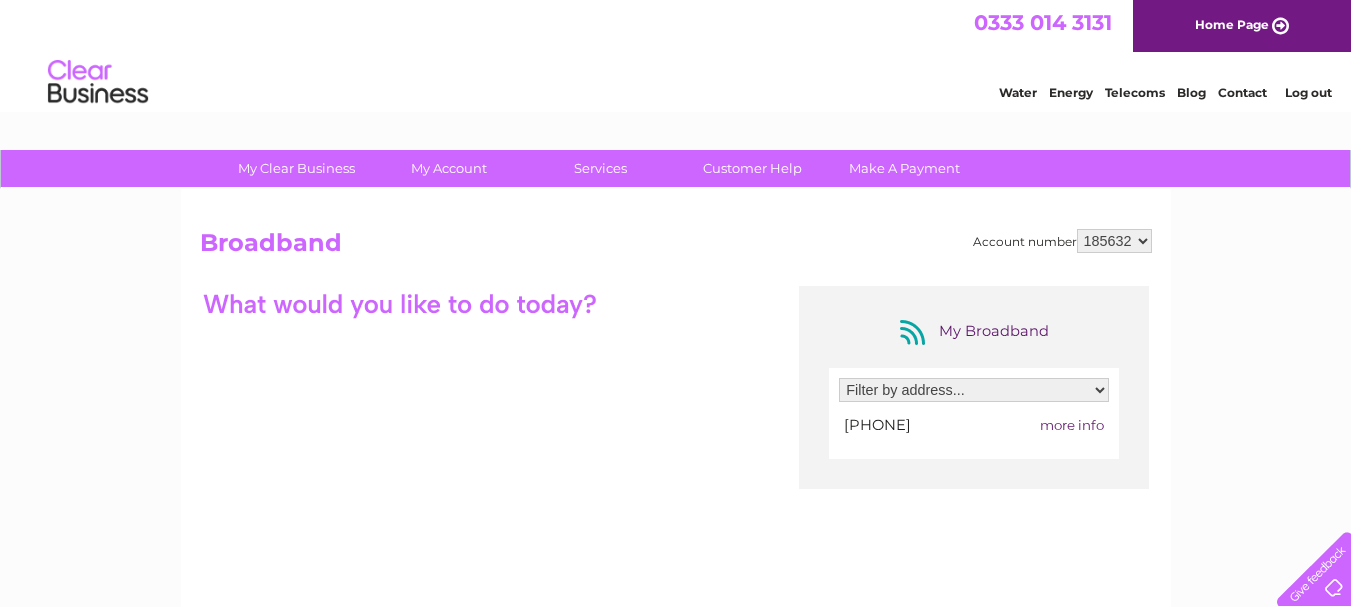 click on "Filter by address...
3 Low Road, Wyberton, Boston, Lincolnshire, PE21 7AS" at bounding box center (974, 390) 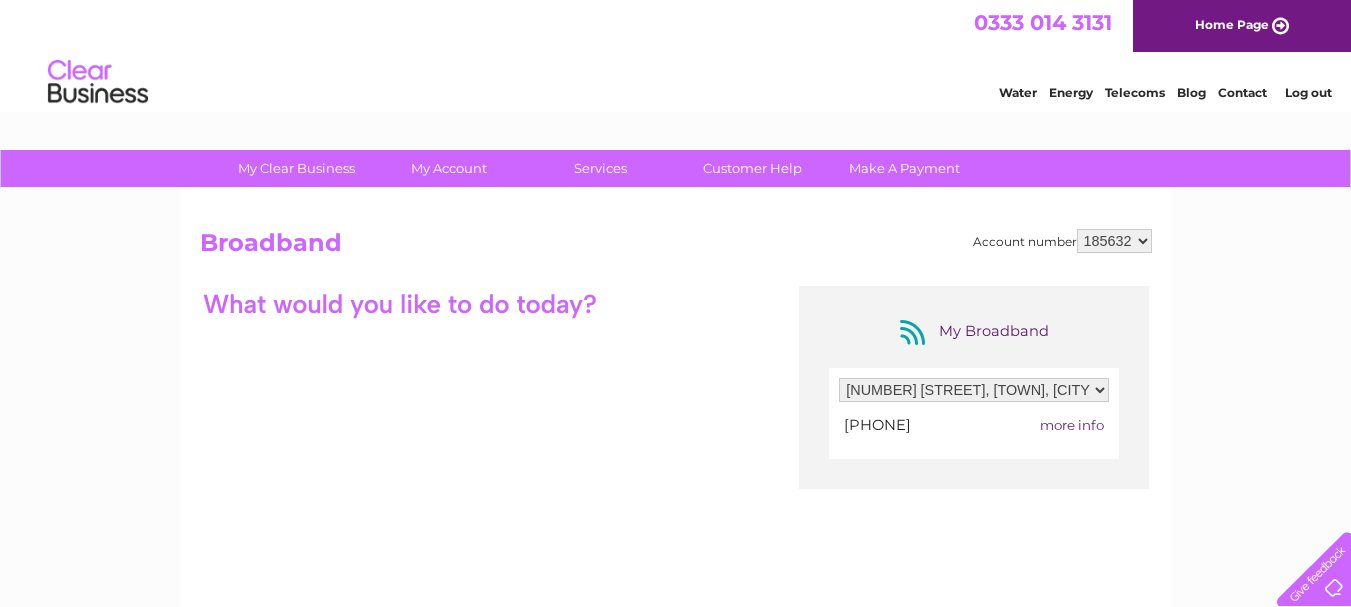 click on "Filter by address...
3 Low Road, Wyberton, Boston, Lincolnshire, PE21 7AS" at bounding box center (974, 390) 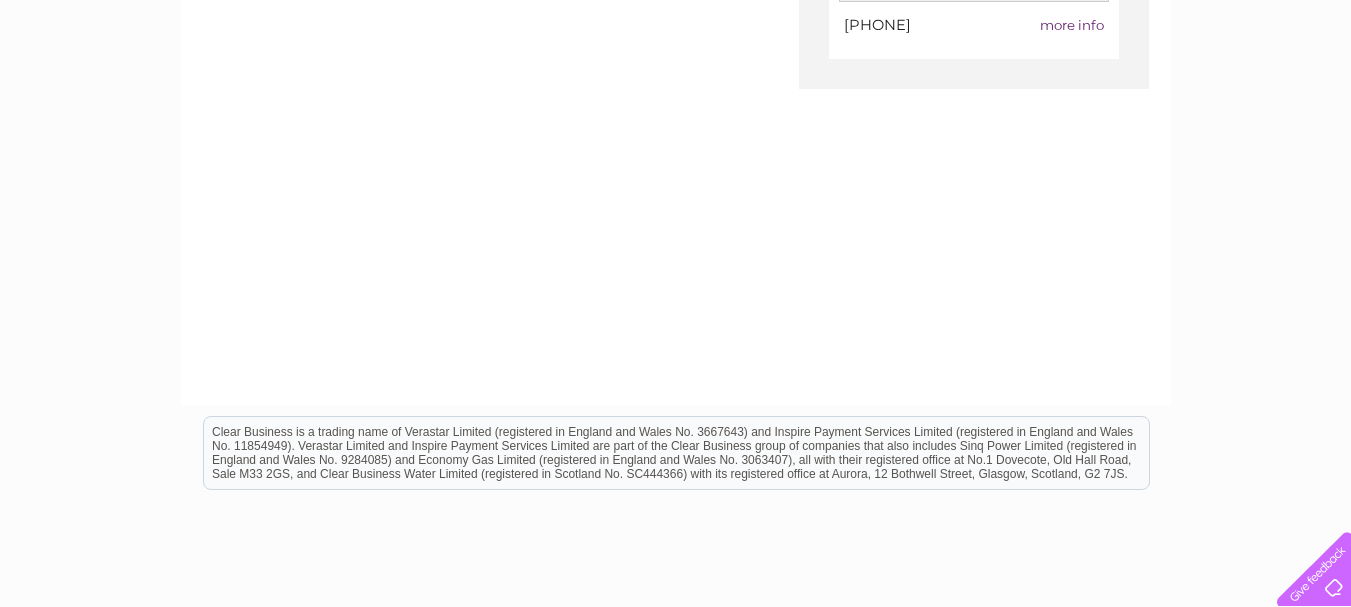 scroll, scrollTop: 440, scrollLeft: 0, axis: vertical 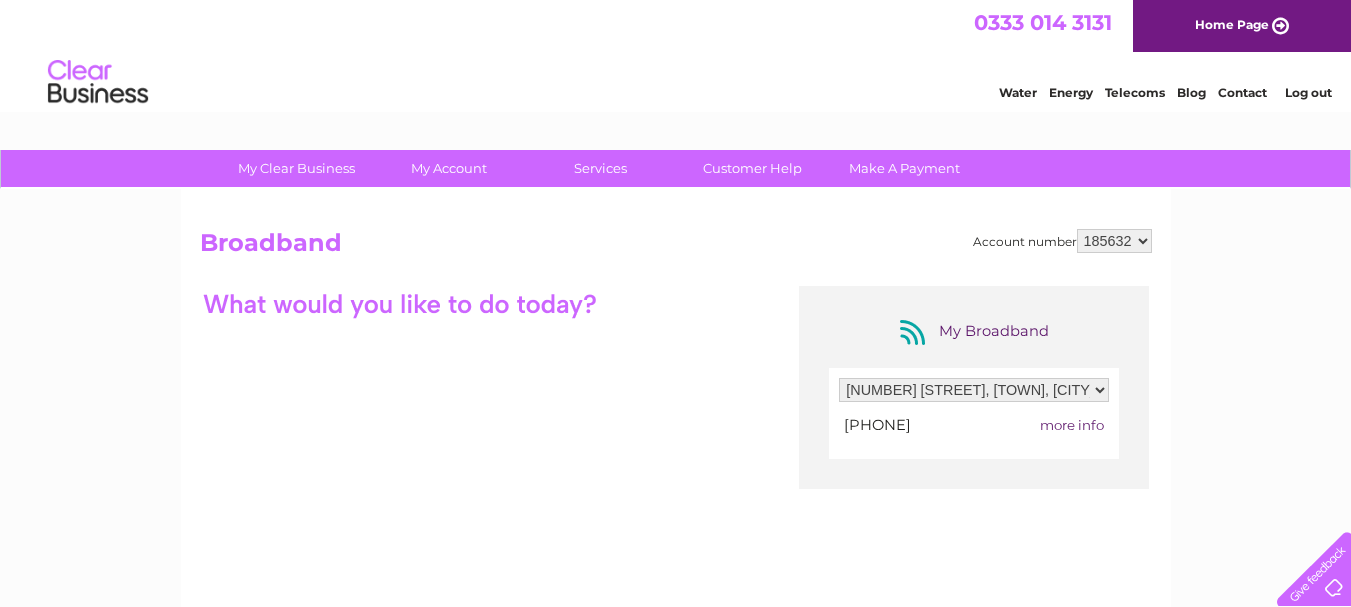 click on "Filter by address...
3 Low Road, Wyberton, Boston, Lincolnshire, PE21 7AS" at bounding box center (974, 390) 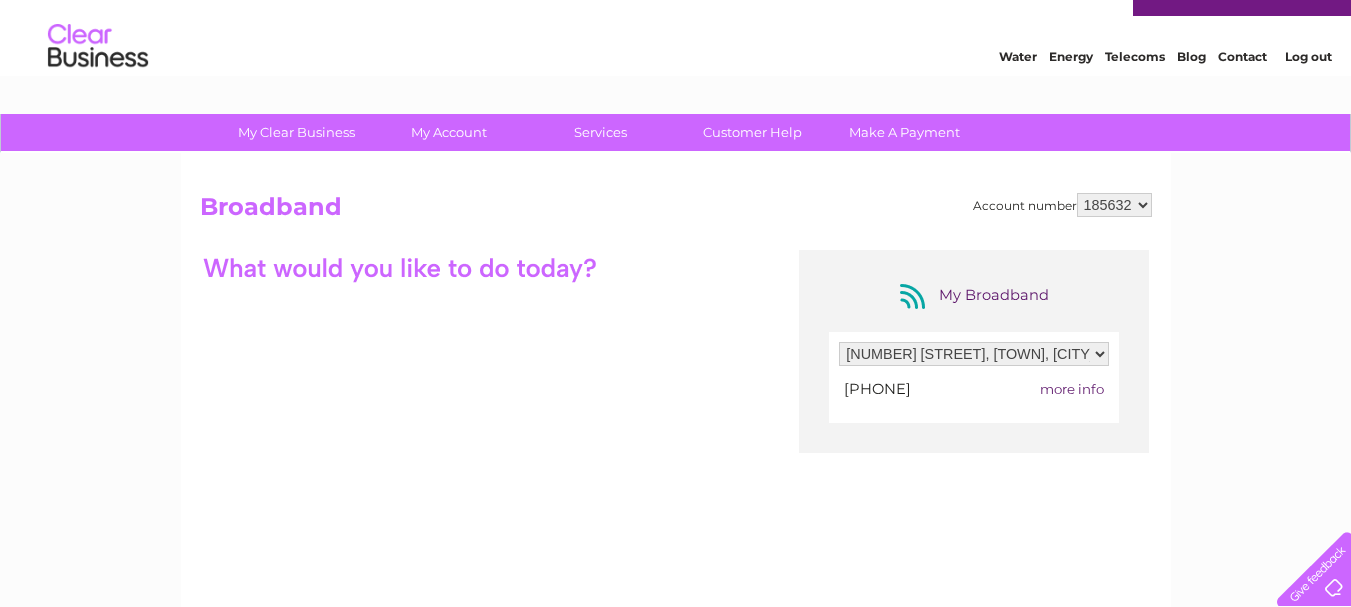 scroll, scrollTop: 0, scrollLeft: 0, axis: both 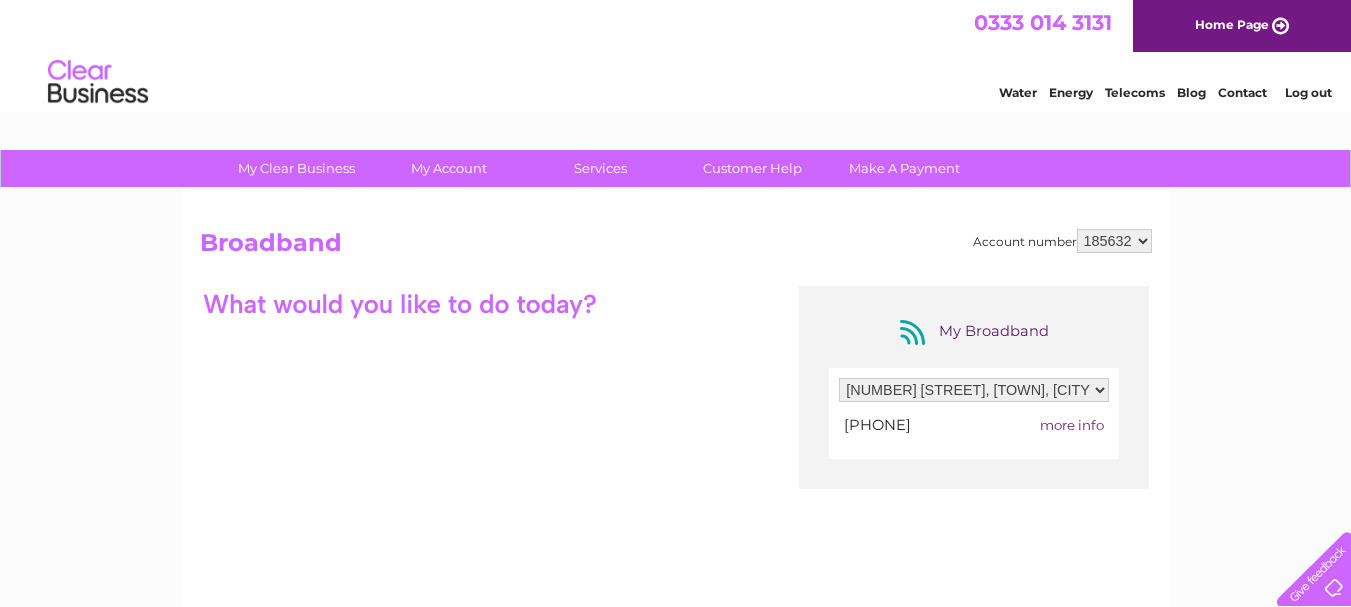 drag, startPoint x: 1275, startPoint y: 156, endPoint x: 1255, endPoint y: 180, distance: 31.241 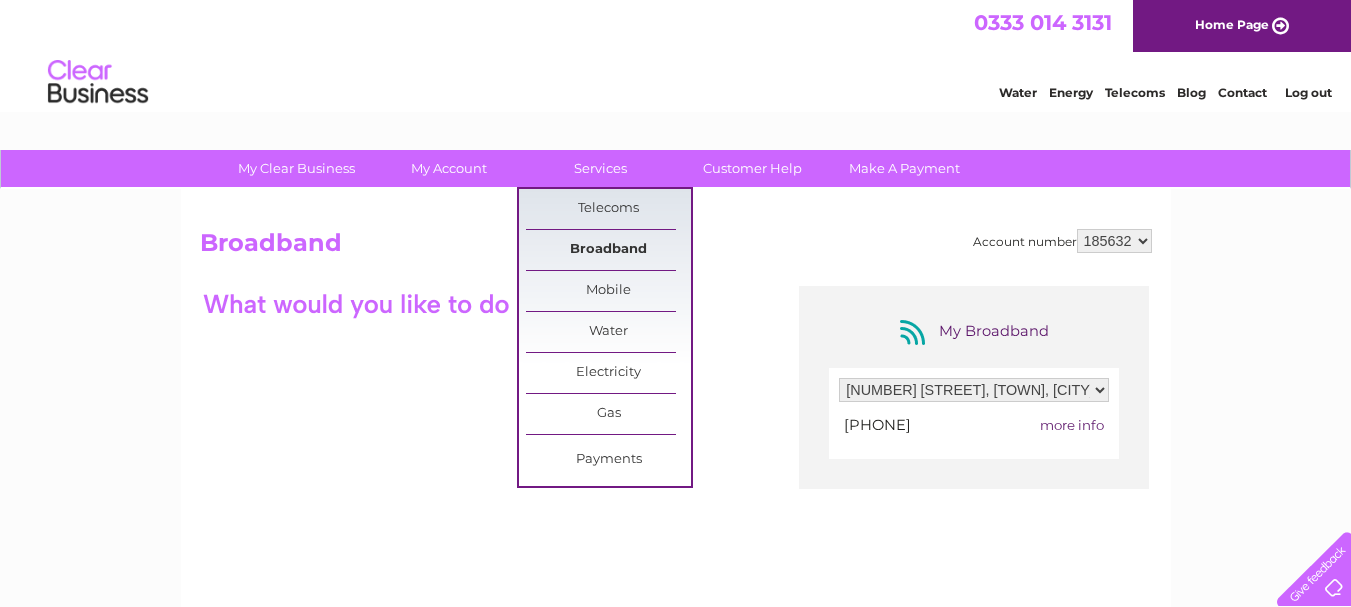 click on "Broadband" at bounding box center (608, 250) 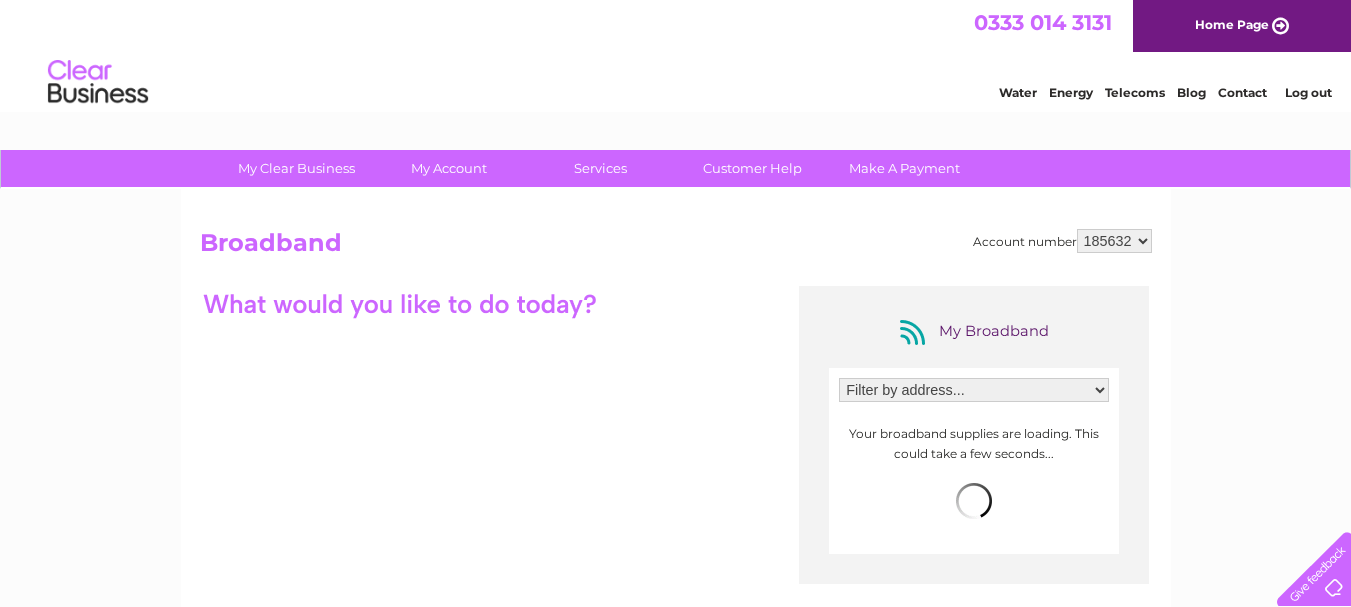 scroll, scrollTop: 0, scrollLeft: 0, axis: both 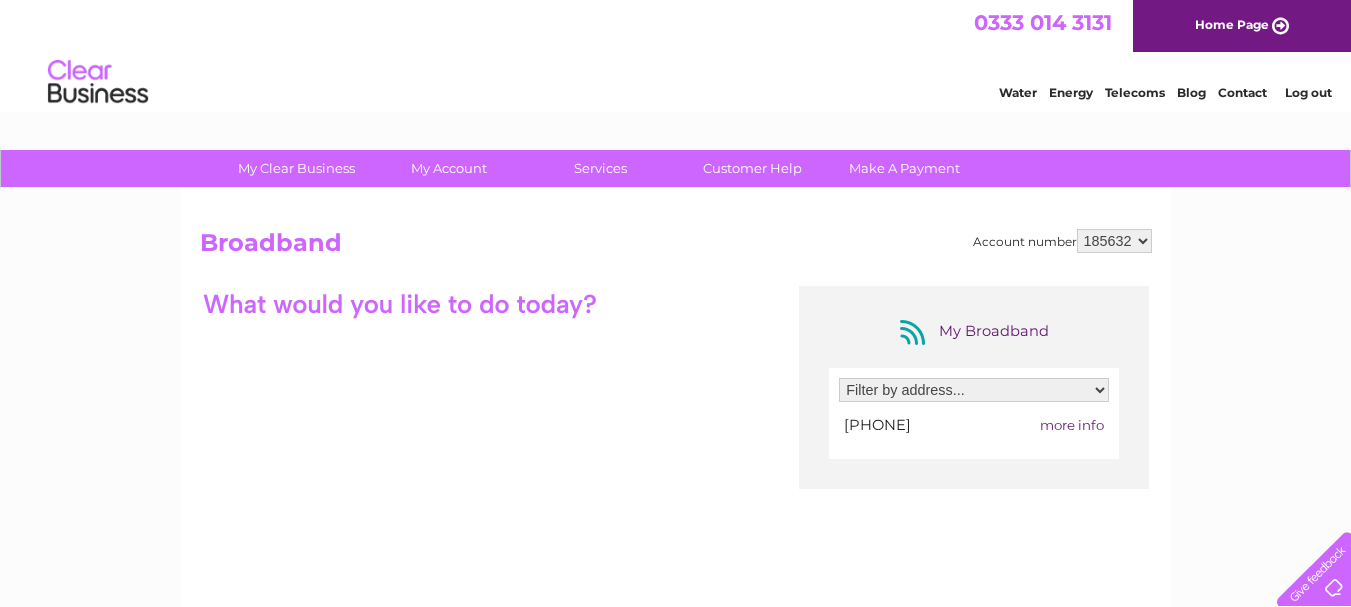 click on "01205357738" at bounding box center (877, 425) 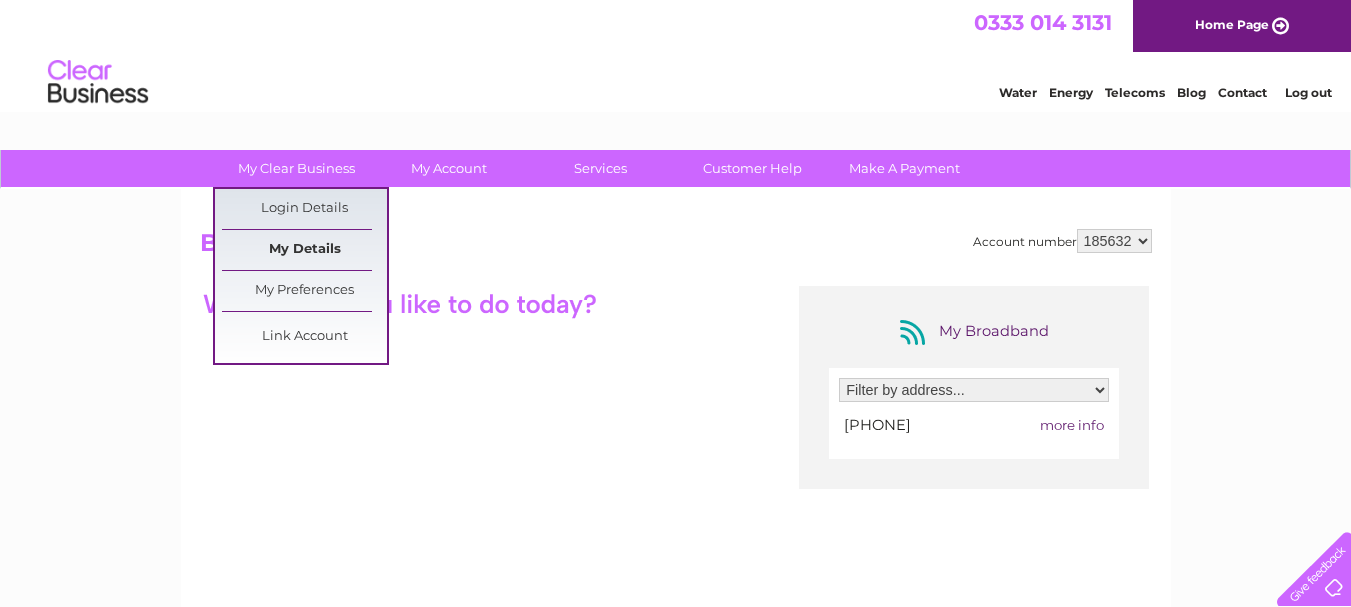 click on "My Details" at bounding box center [304, 250] 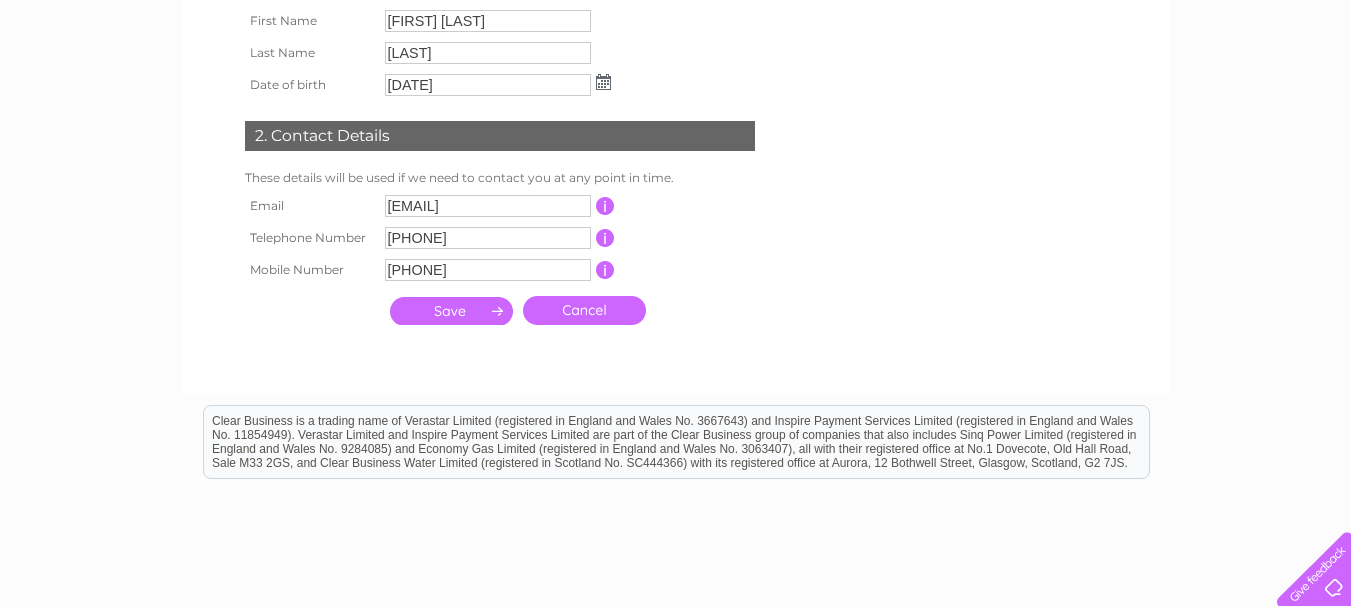 scroll, scrollTop: 440, scrollLeft: 0, axis: vertical 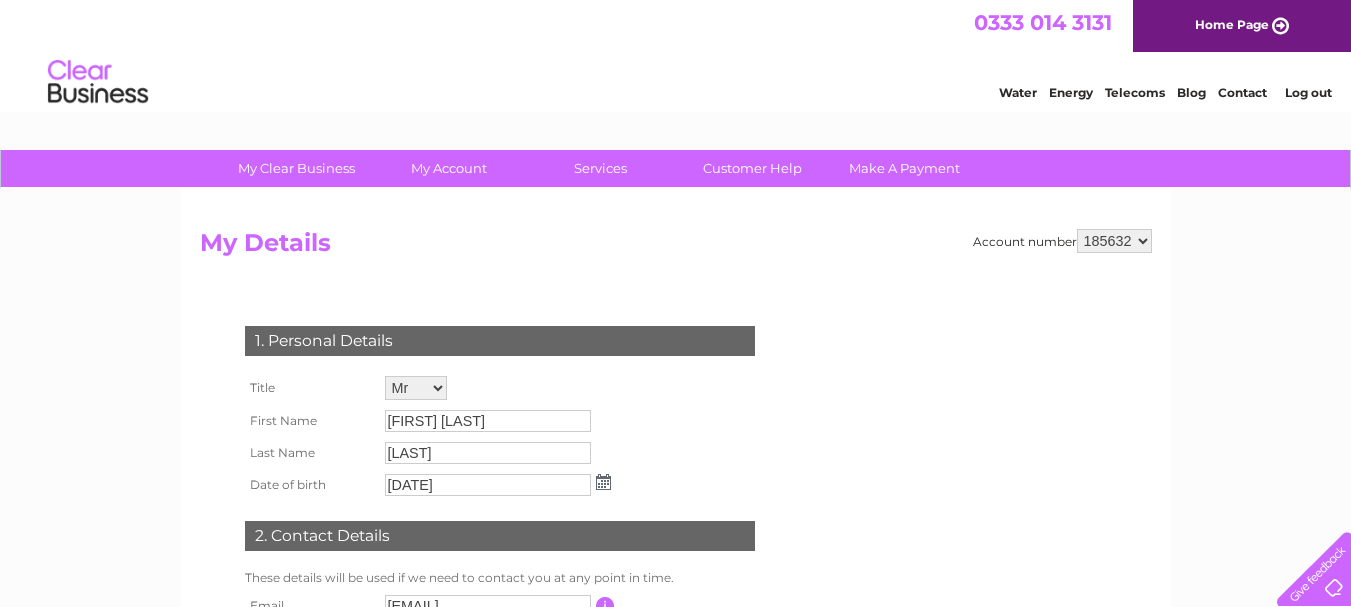 click on "Blog" at bounding box center (1191, 92) 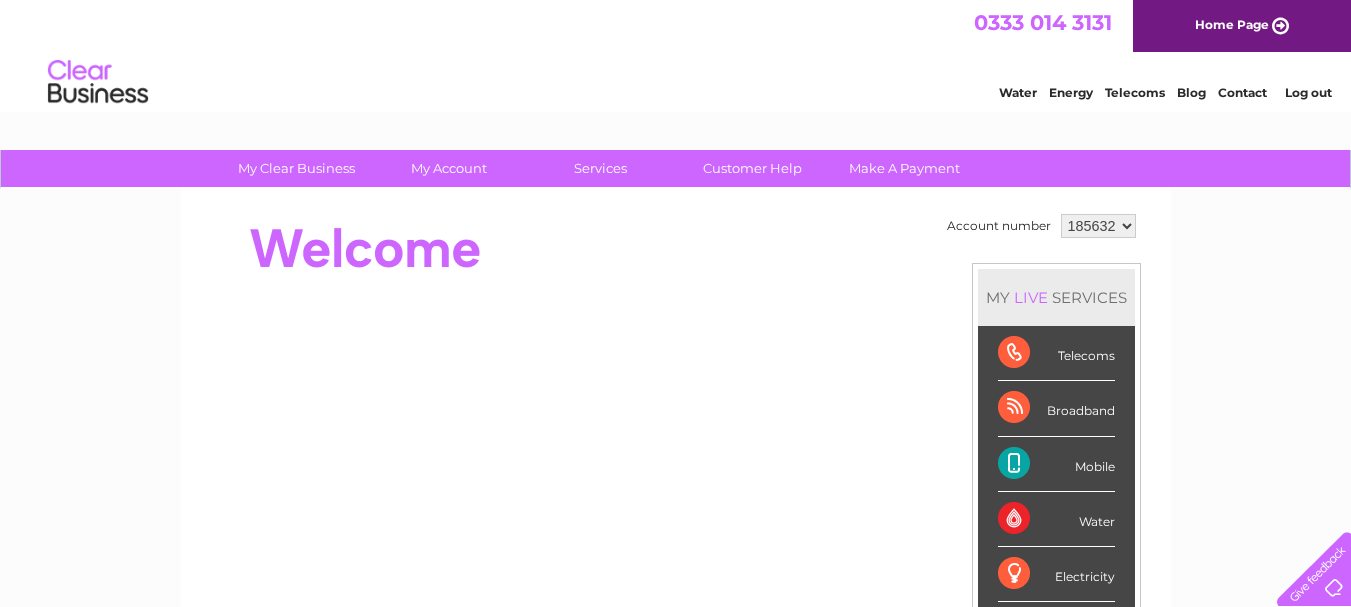 scroll, scrollTop: 0, scrollLeft: 0, axis: both 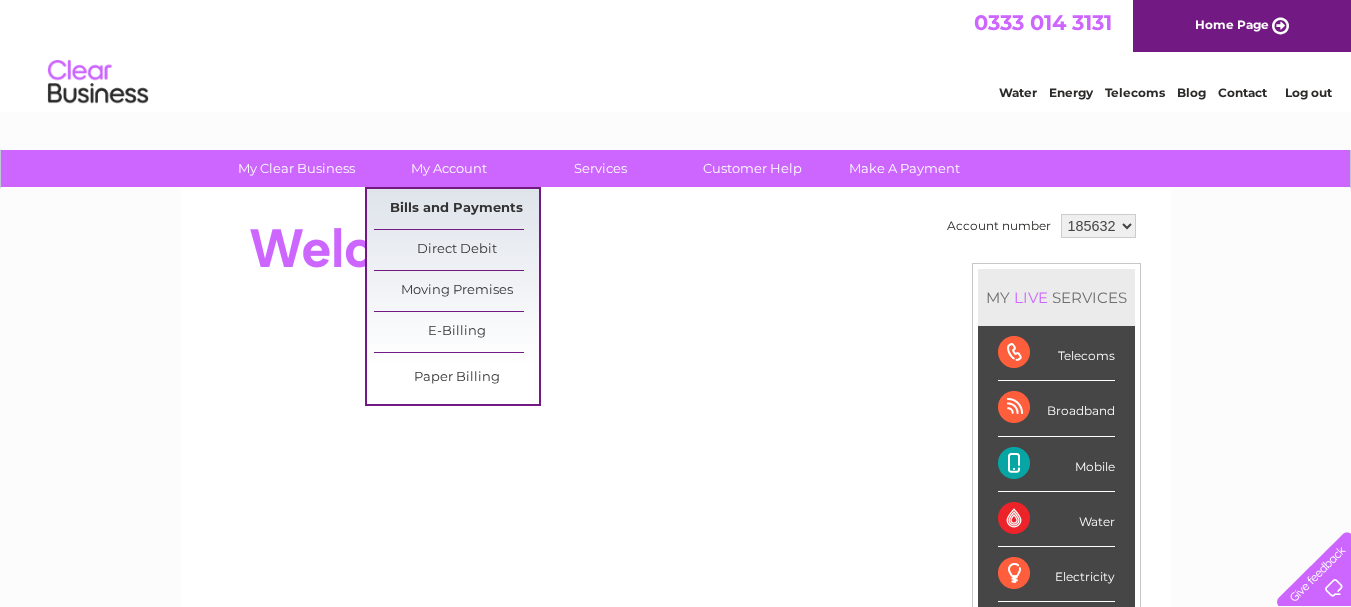 click on "Bills and Payments" at bounding box center (456, 209) 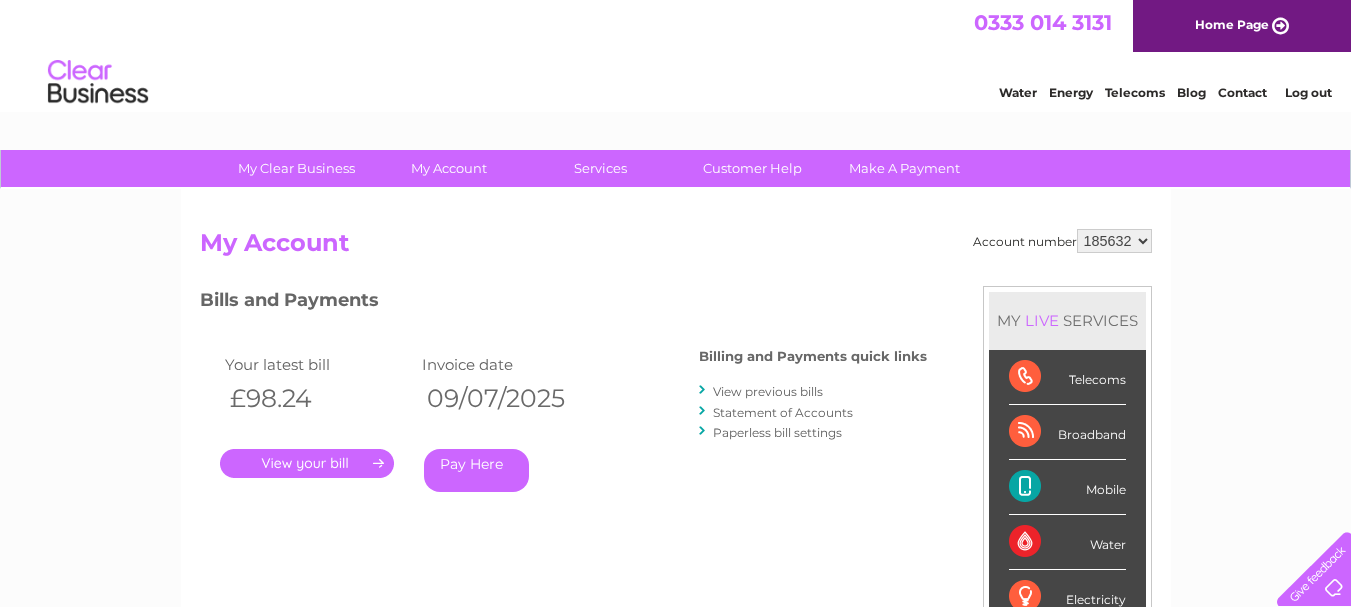 scroll, scrollTop: 0, scrollLeft: 0, axis: both 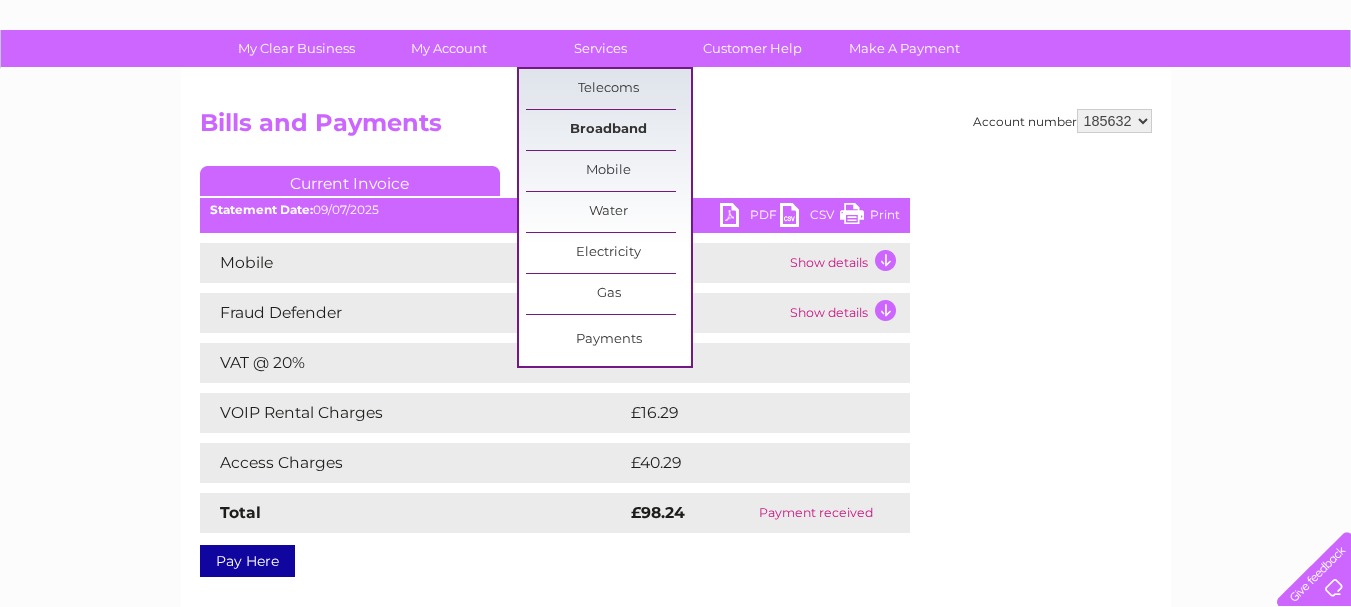 click on "Broadband" at bounding box center [608, 130] 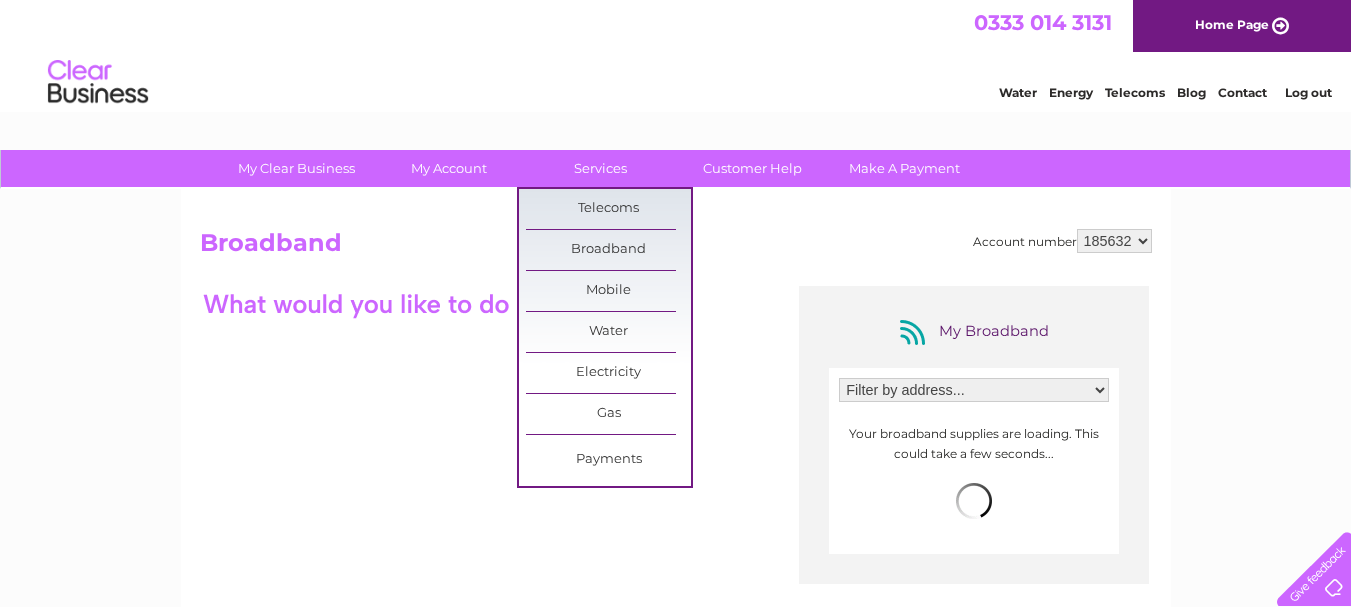 scroll, scrollTop: 0, scrollLeft: 0, axis: both 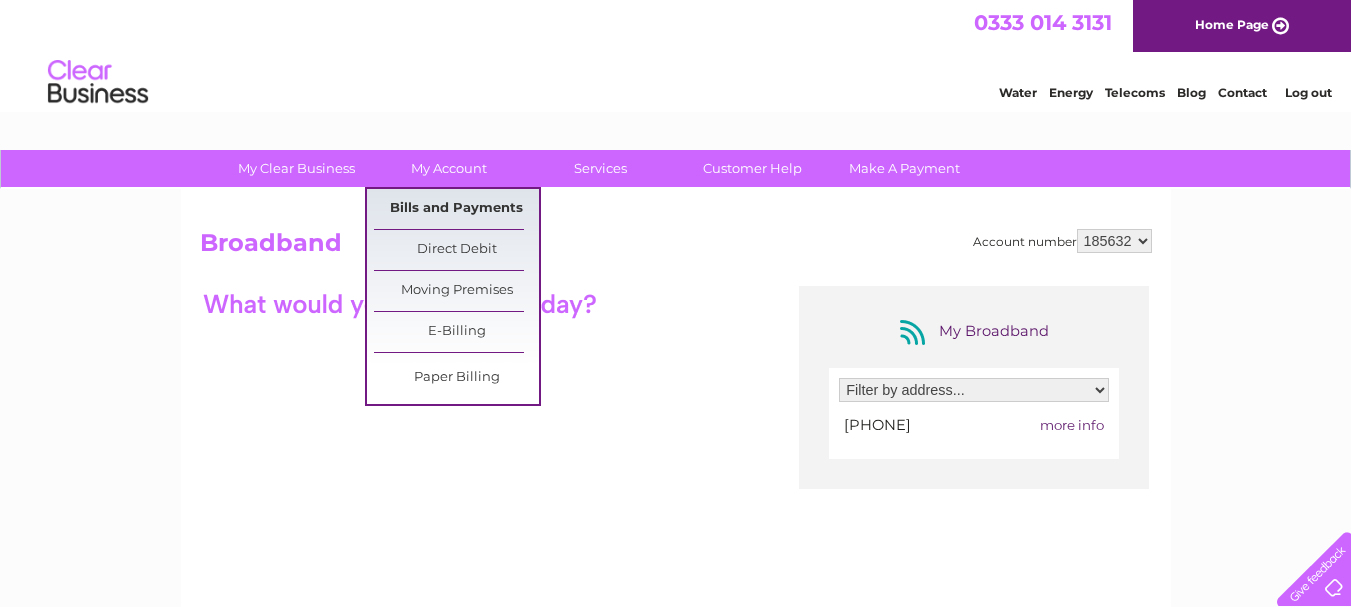 click on "Bills and Payments" at bounding box center (456, 209) 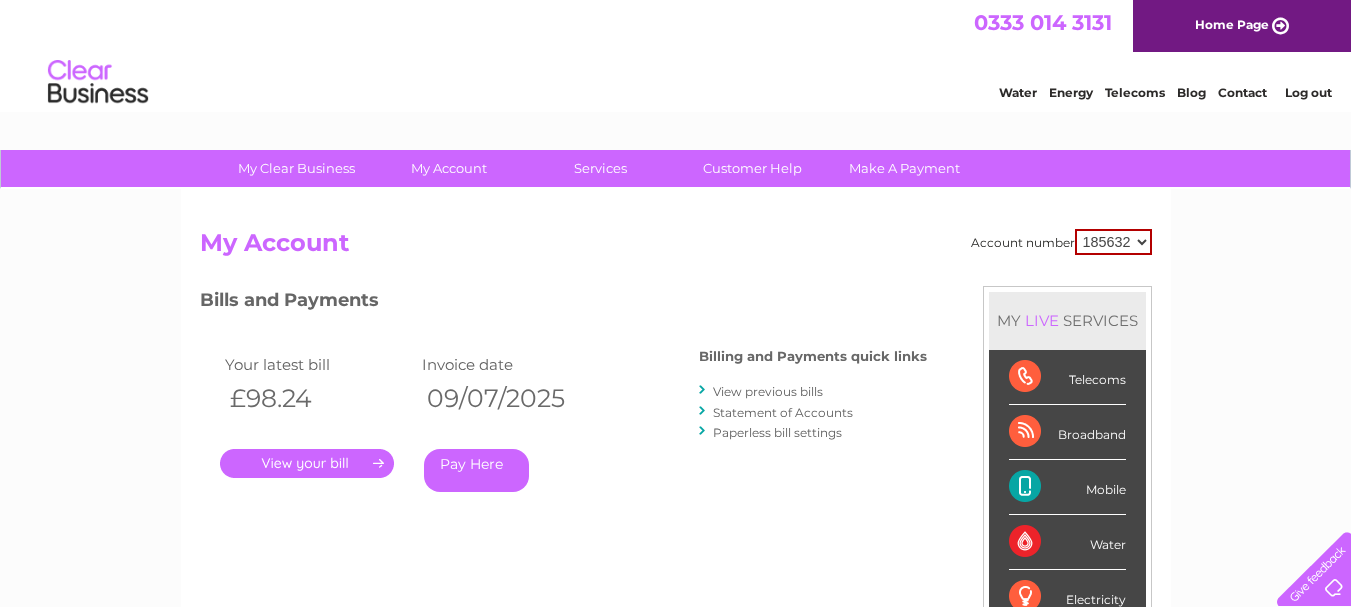 scroll, scrollTop: 0, scrollLeft: 0, axis: both 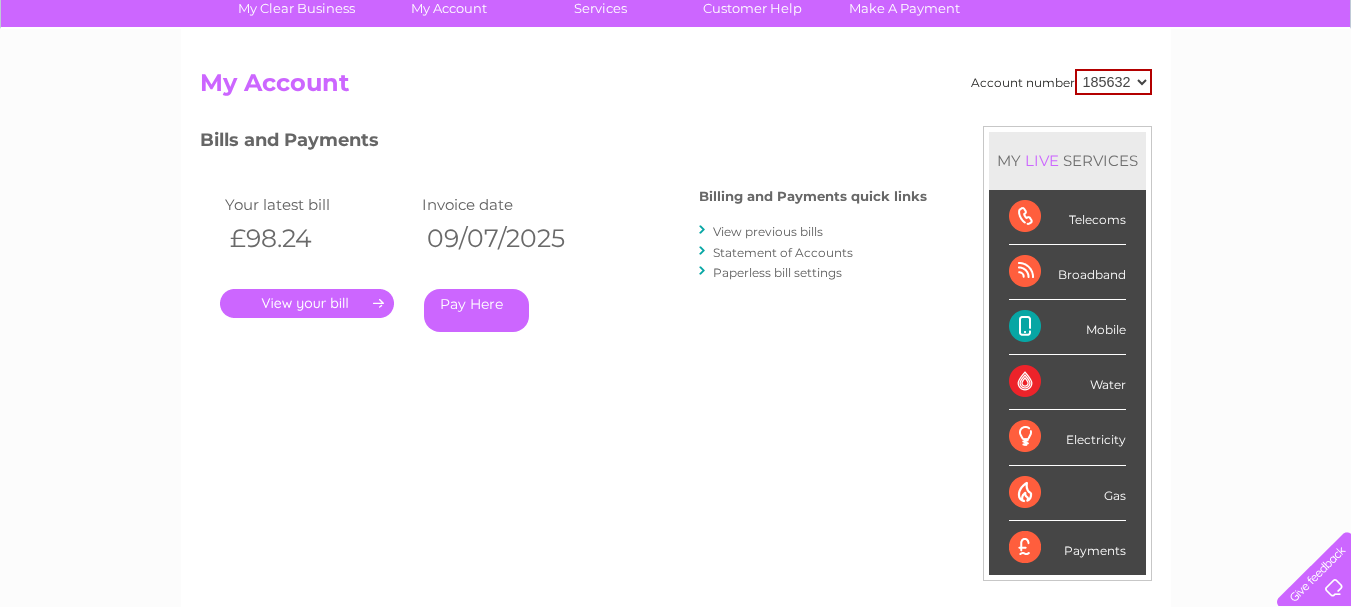 click on "." at bounding box center [307, 303] 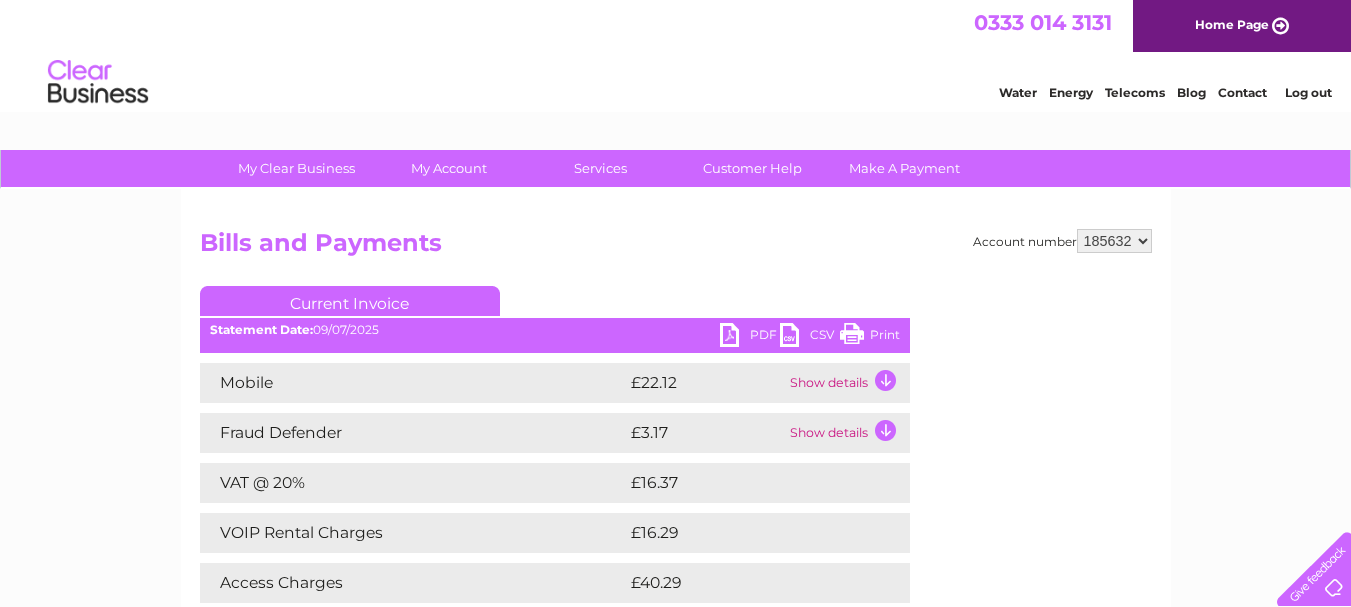 scroll, scrollTop: 0, scrollLeft: 0, axis: both 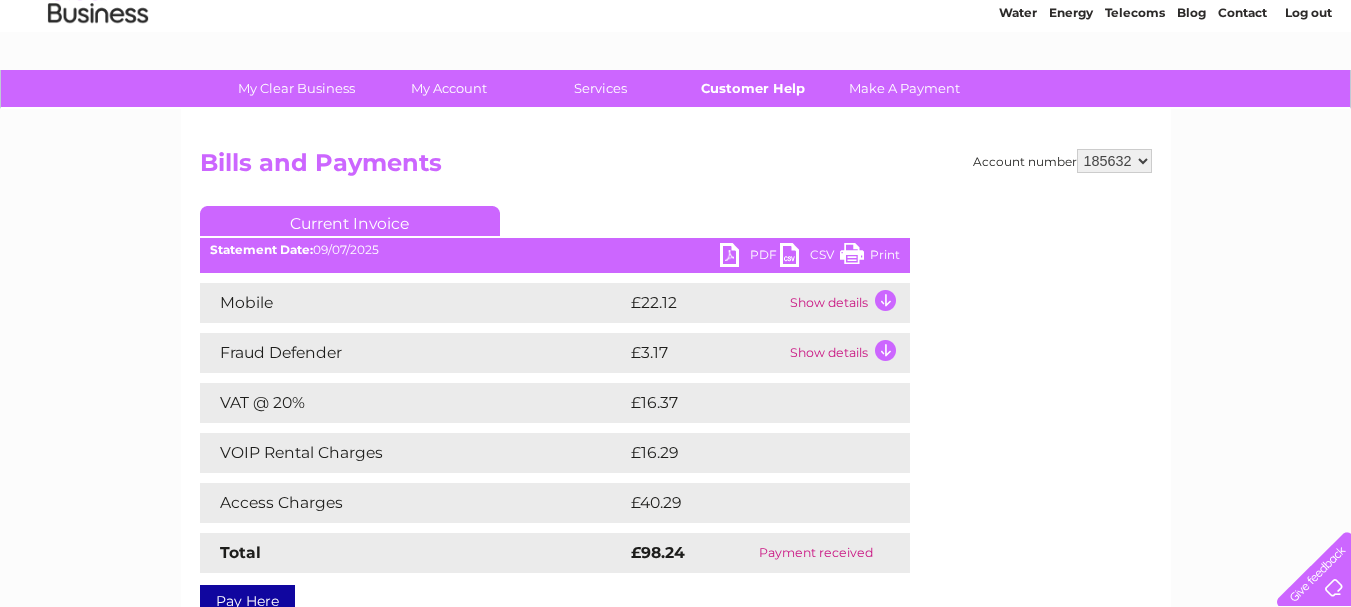 click on "Customer Help" at bounding box center (752, 88) 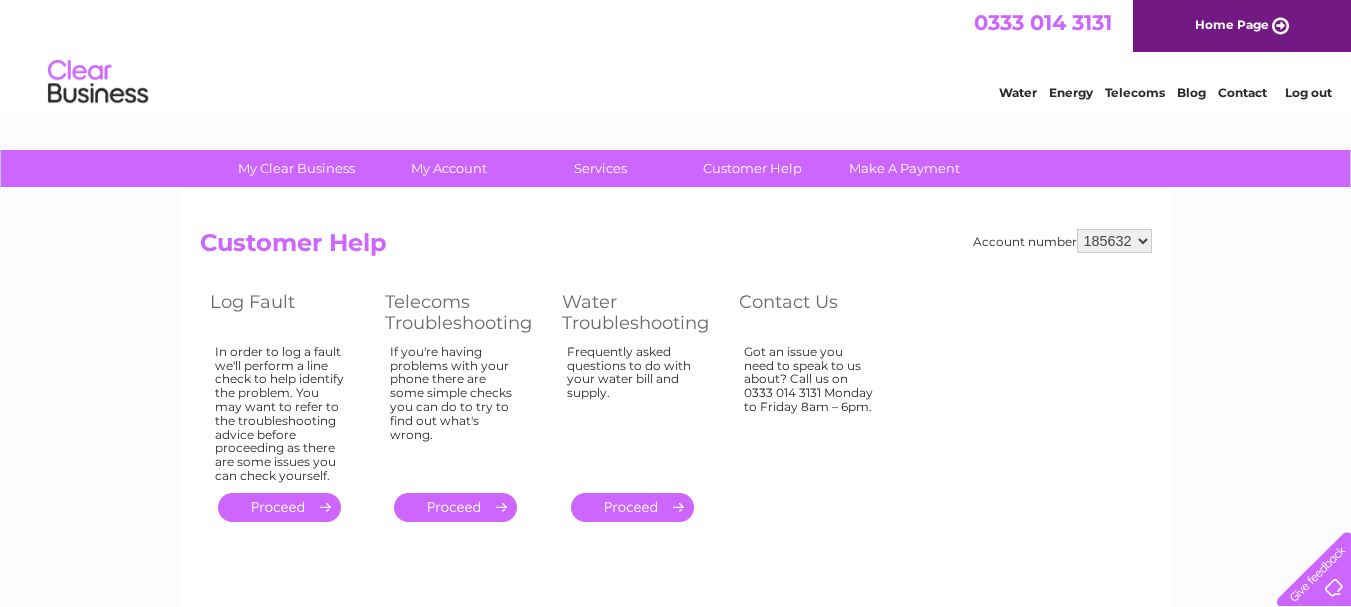 scroll, scrollTop: 0, scrollLeft: 0, axis: both 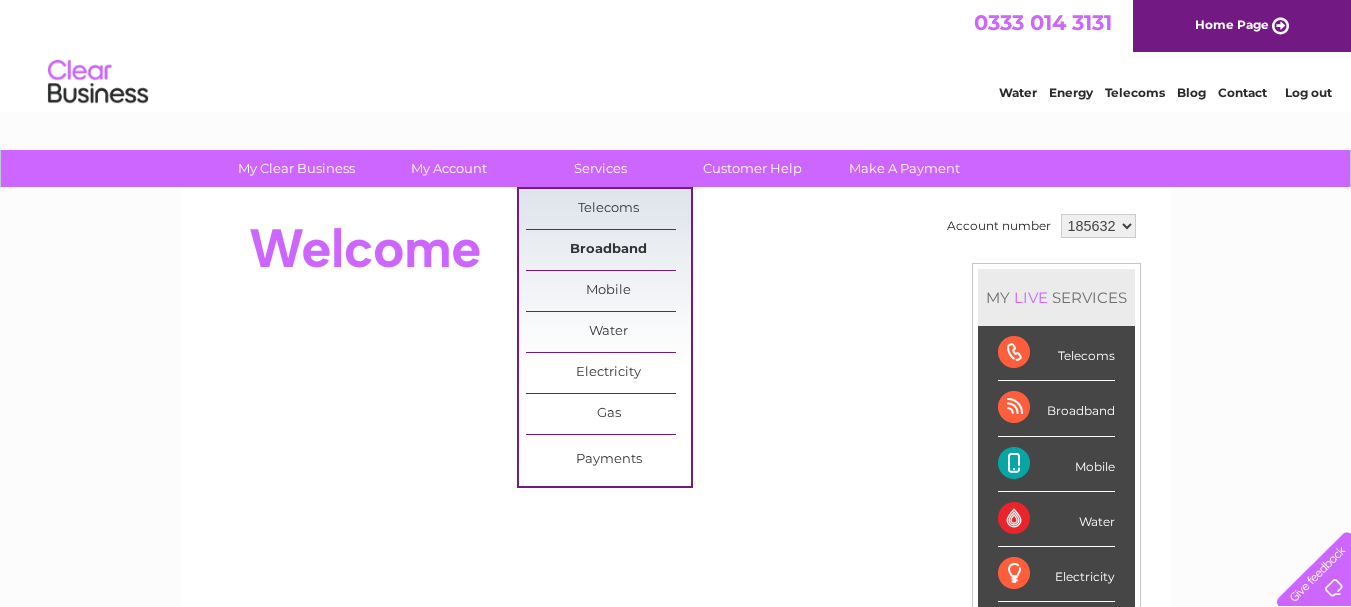 click on "Broadband" at bounding box center (608, 250) 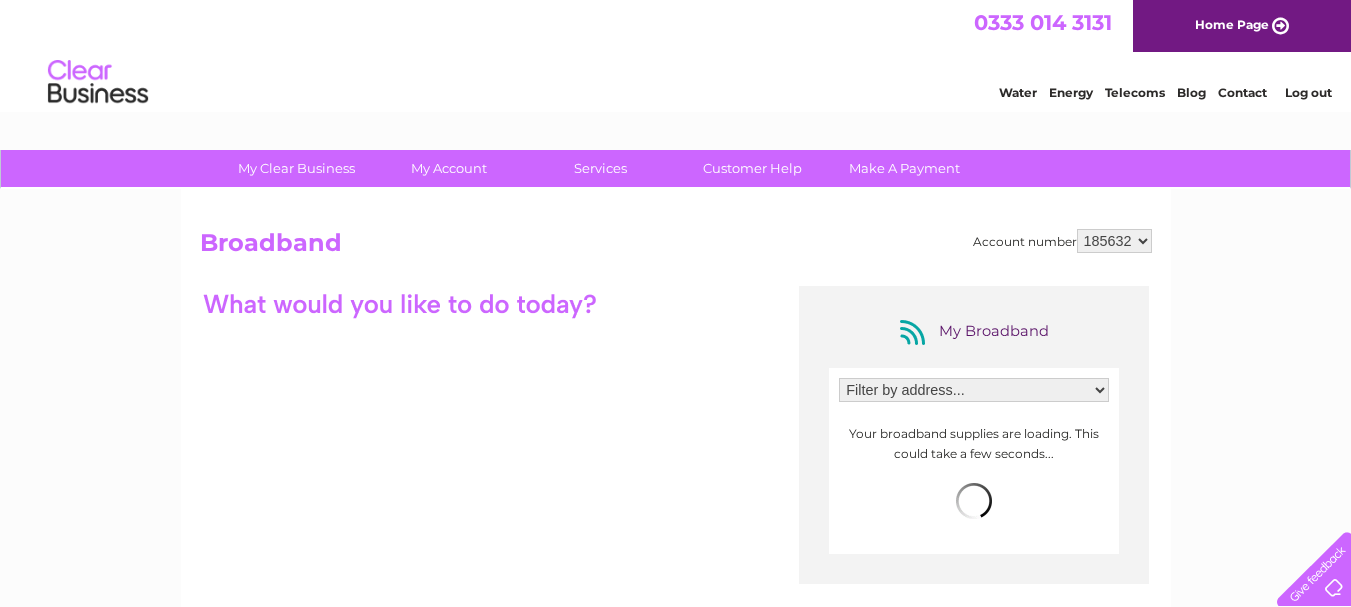 scroll, scrollTop: 0, scrollLeft: 0, axis: both 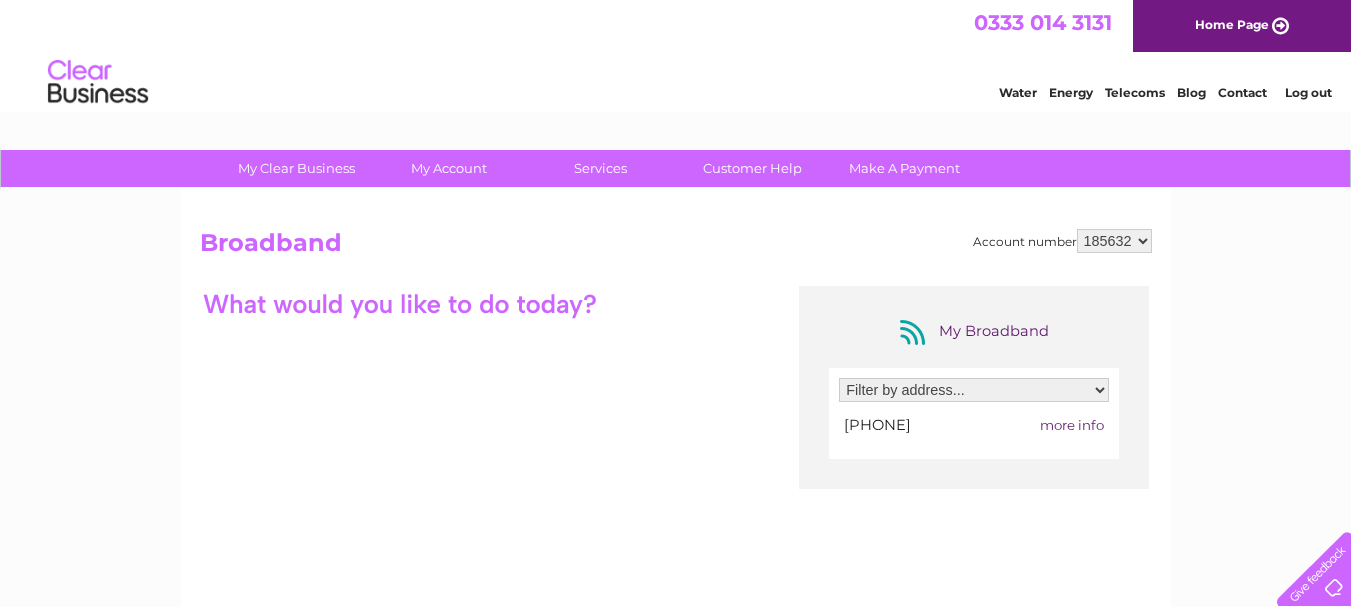 click on "My Broadband
Filter by address...
3 Low Road, Wyberton, Boston, Lincolnshire, PE21 7AS
01205357738
more info" at bounding box center [676, 481] 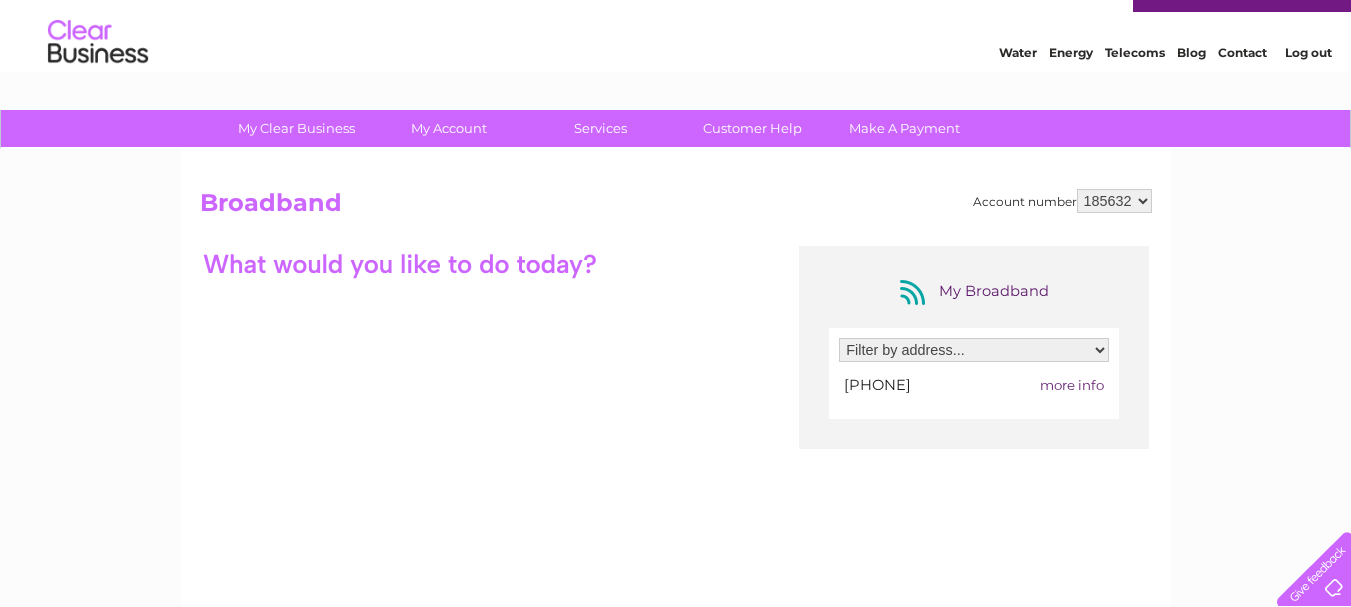 scroll, scrollTop: 556, scrollLeft: 0, axis: vertical 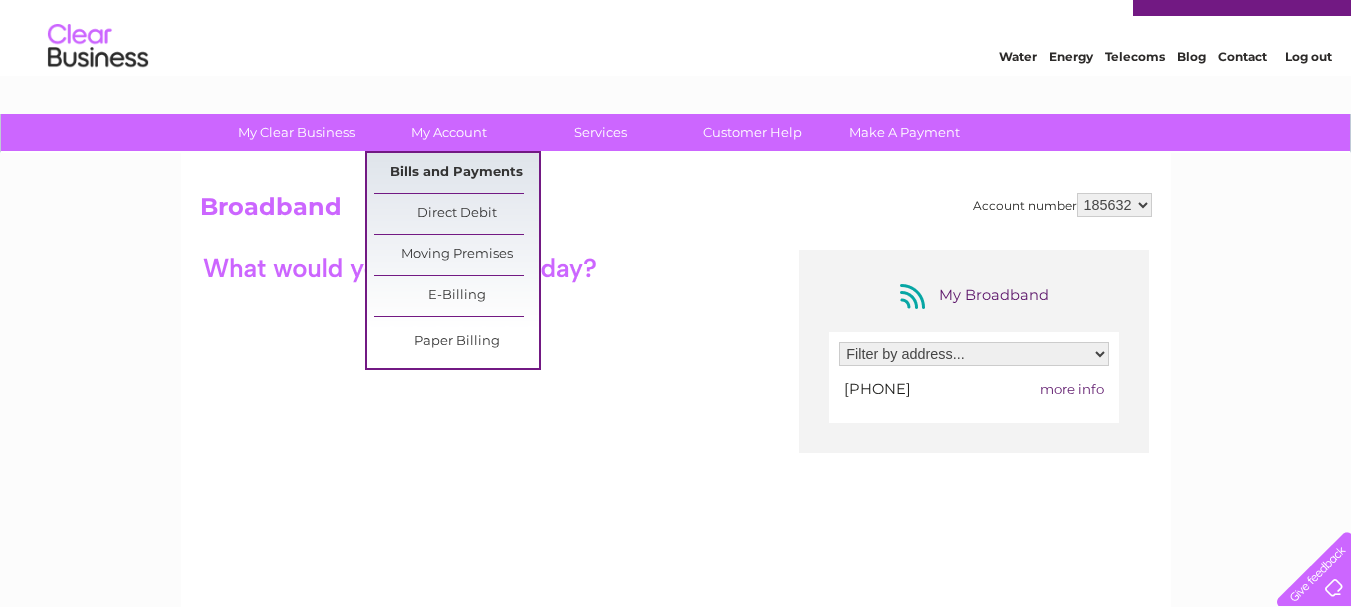 click on "Bills and Payments" at bounding box center (456, 173) 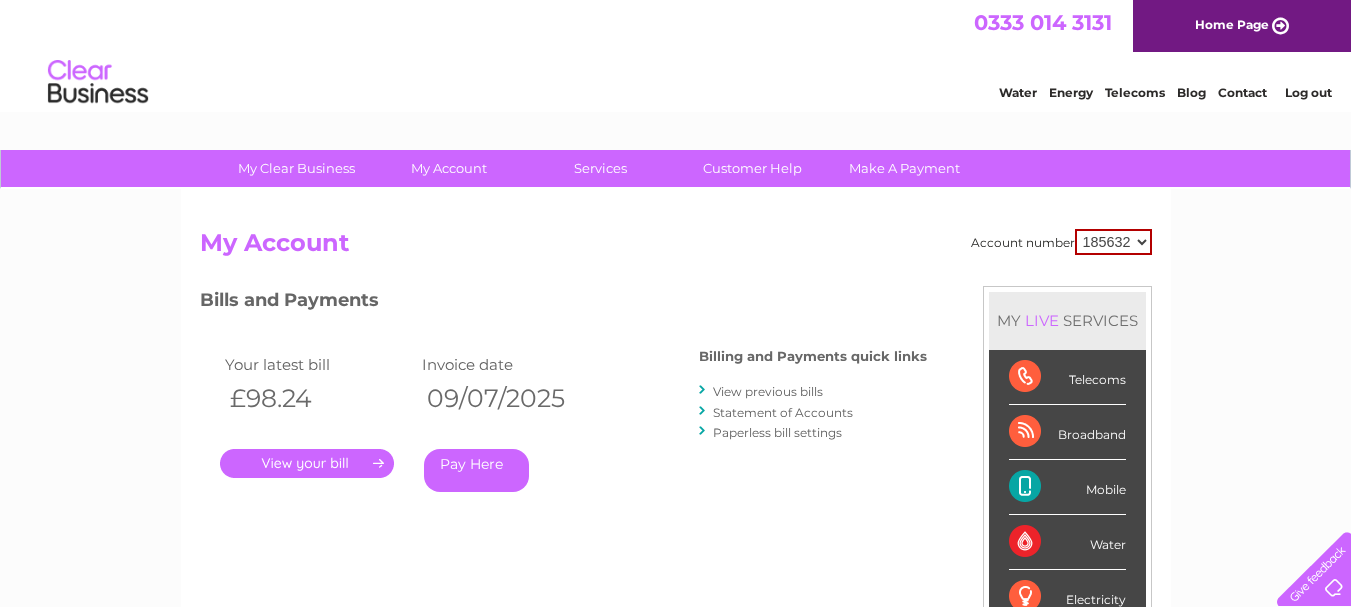 scroll, scrollTop: 0, scrollLeft: 0, axis: both 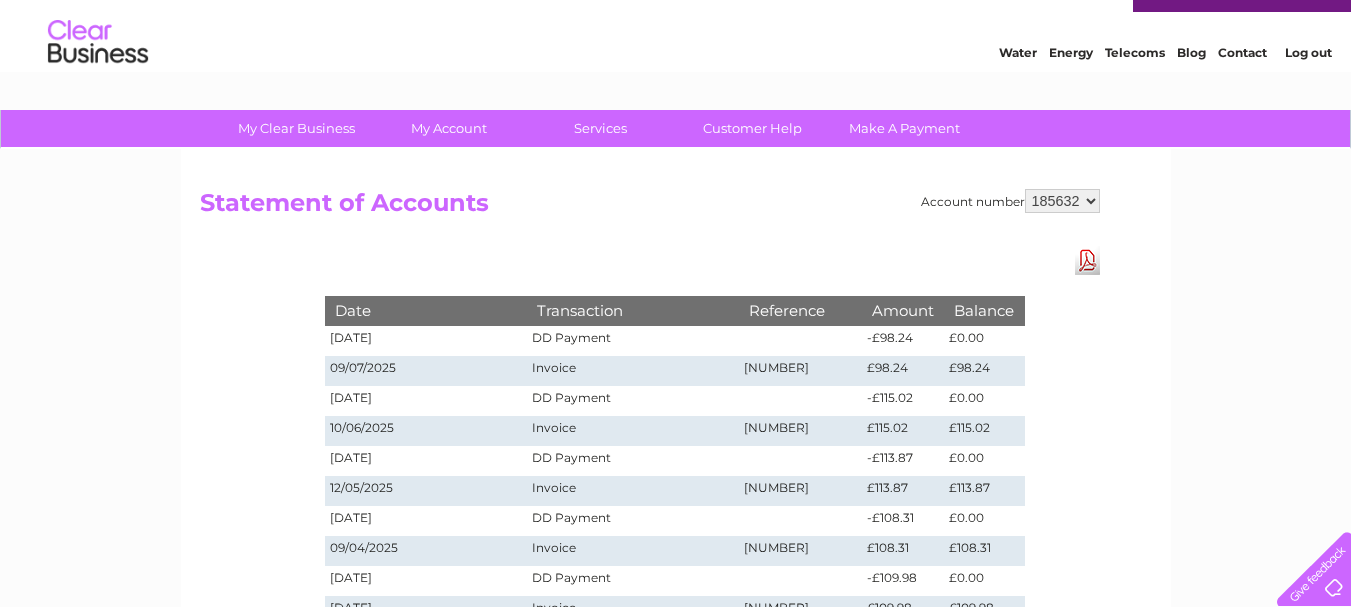 click on "Download Pdf" at bounding box center [1087, 260] 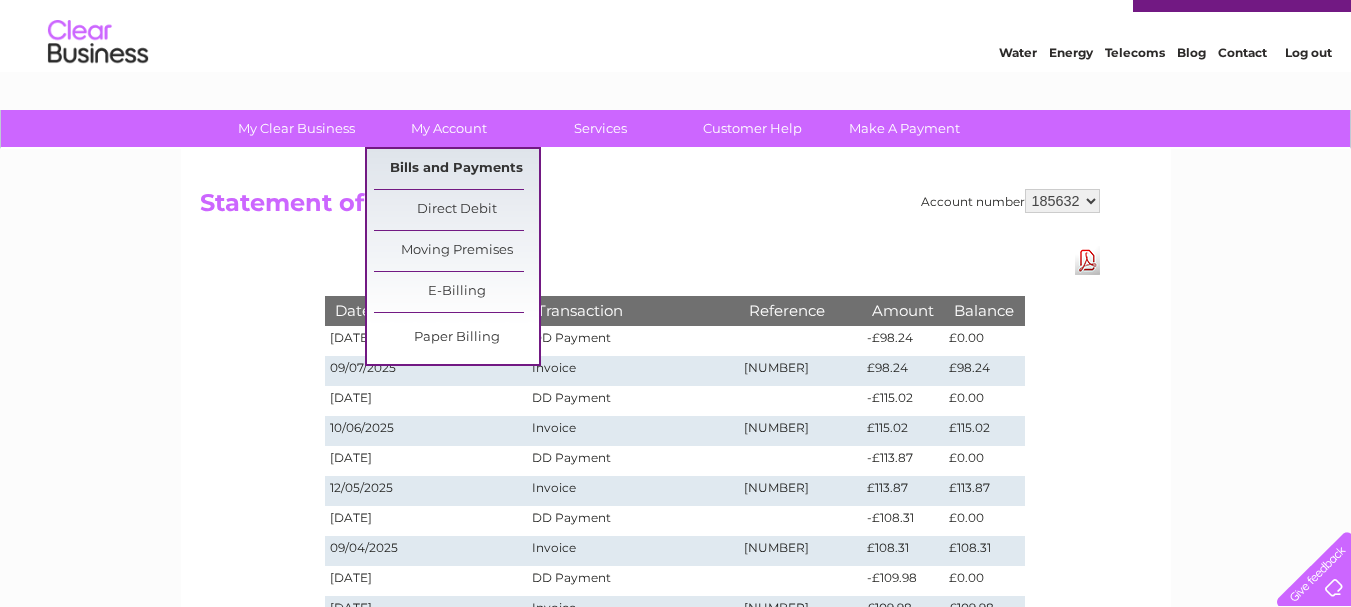 click on "Bills and Payments" at bounding box center [456, 169] 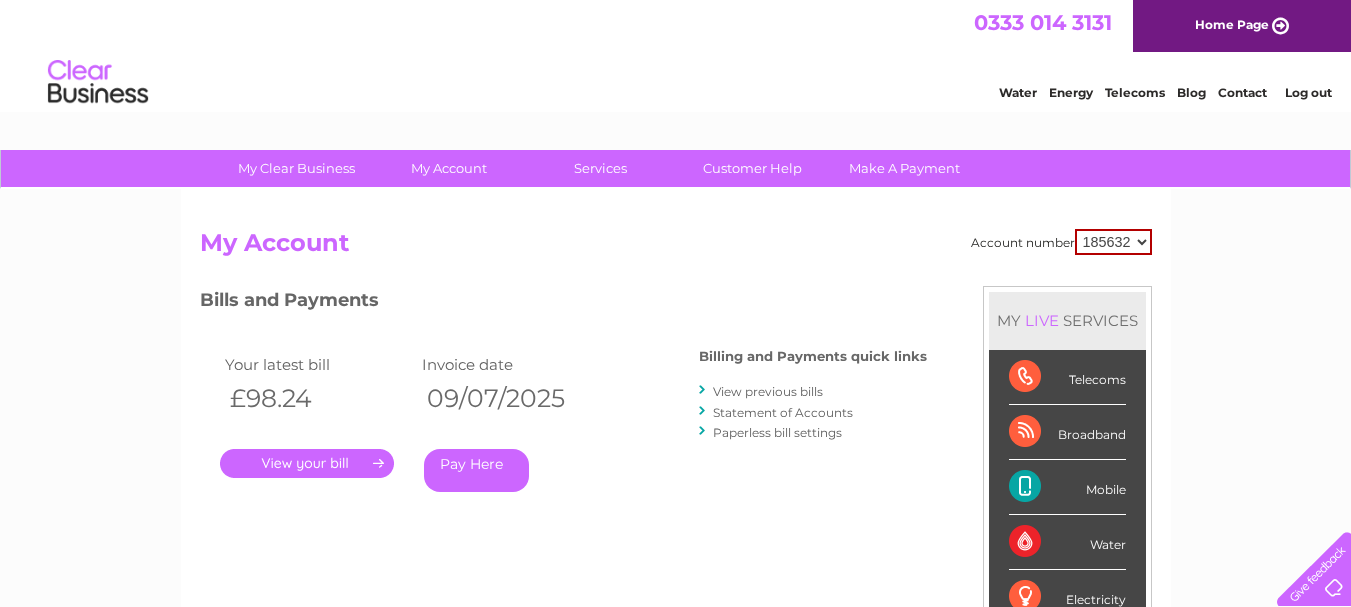 scroll, scrollTop: 0, scrollLeft: 0, axis: both 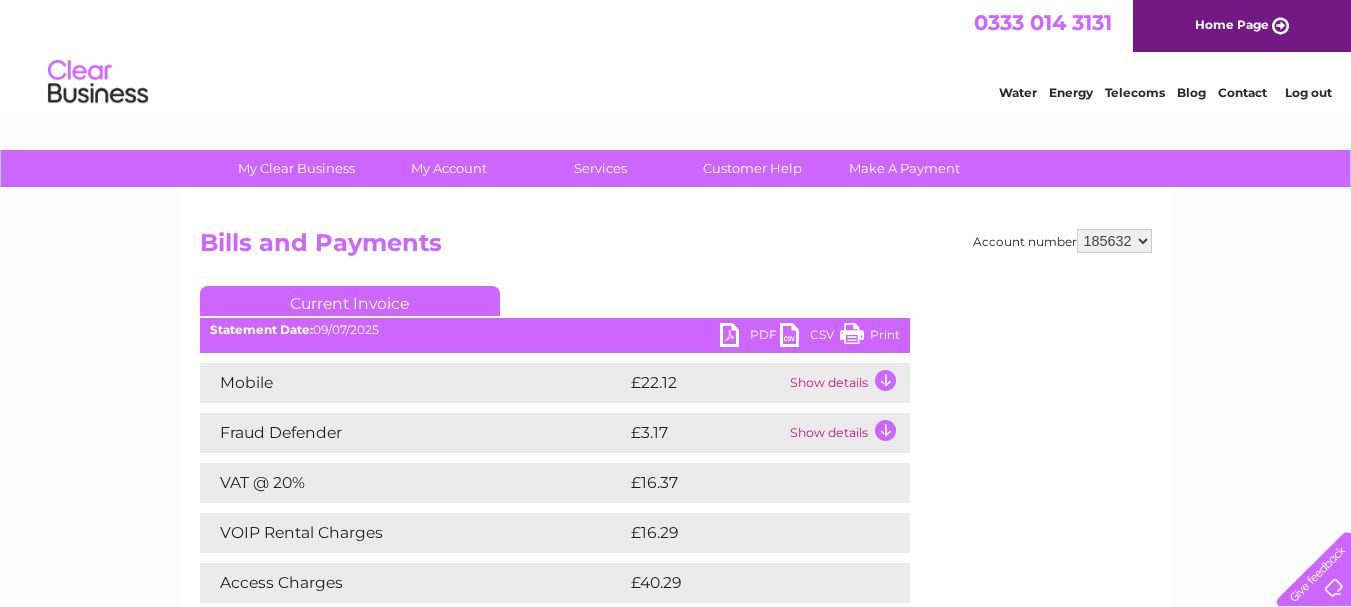 click on "My Clear Business
Login Details
My Details
My Preferences
Link Account
My Account
Bills and Payments   Direct Debit   Moving Premises" at bounding box center (675, 620) 